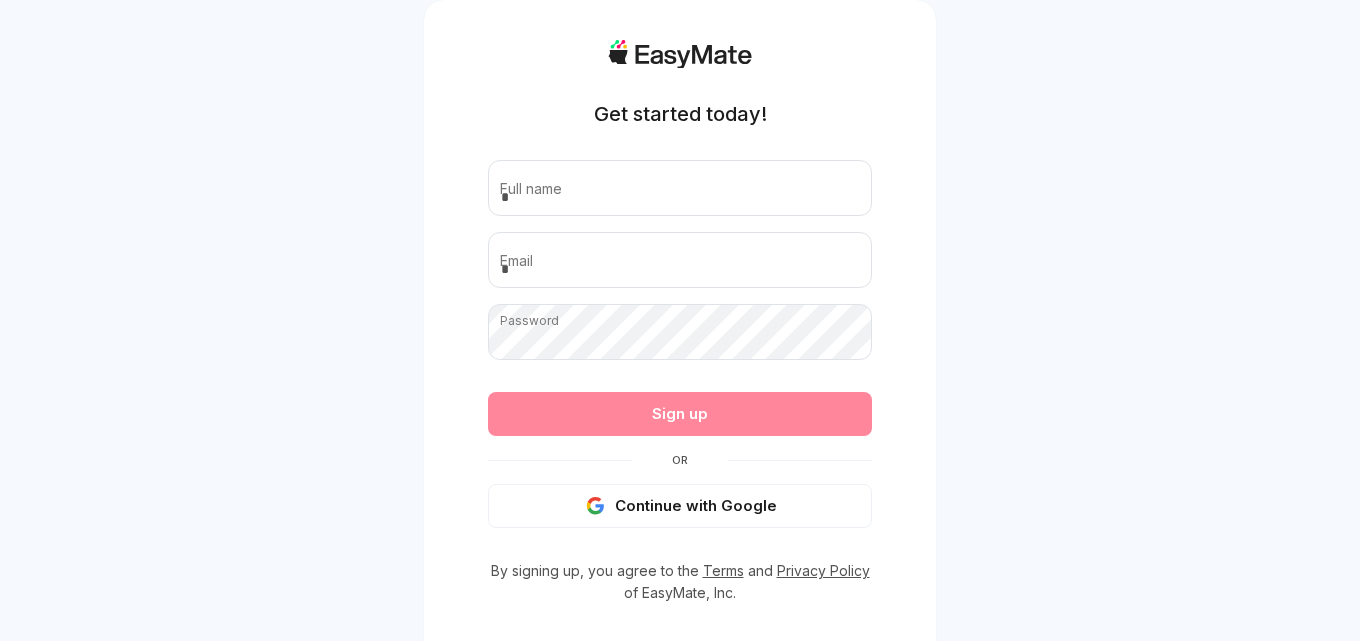 scroll, scrollTop: 0, scrollLeft: 0, axis: both 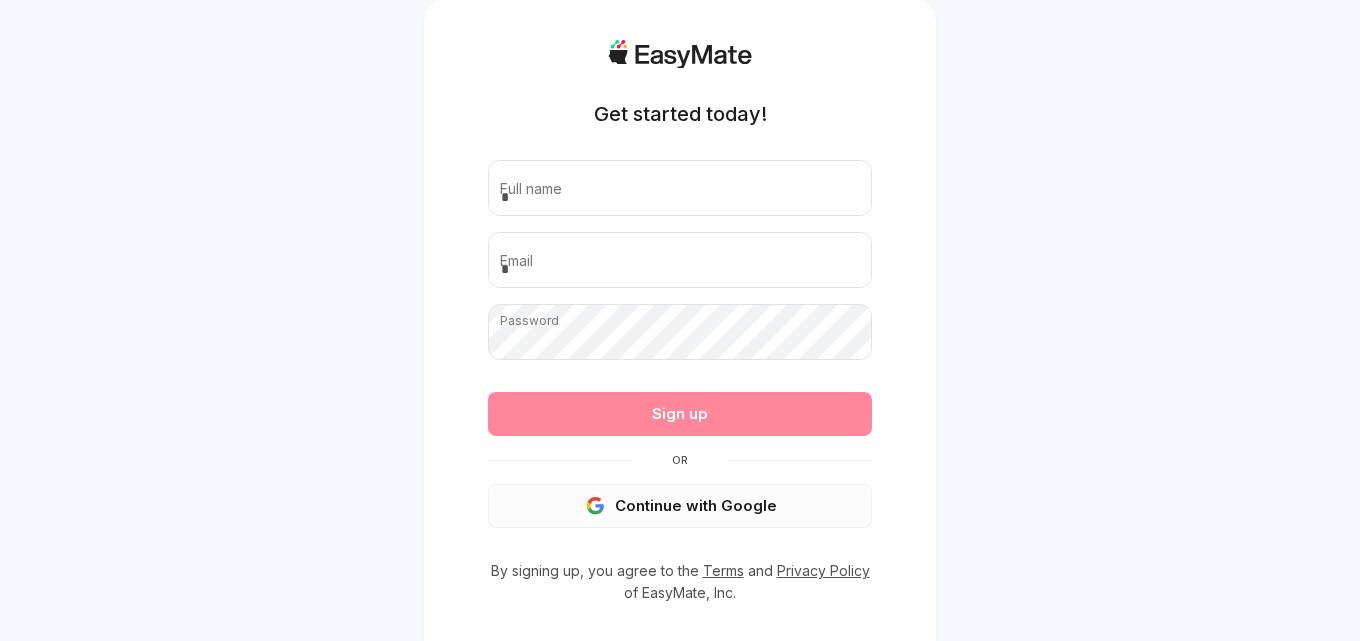 click on "Continue with Google" at bounding box center (680, 506) 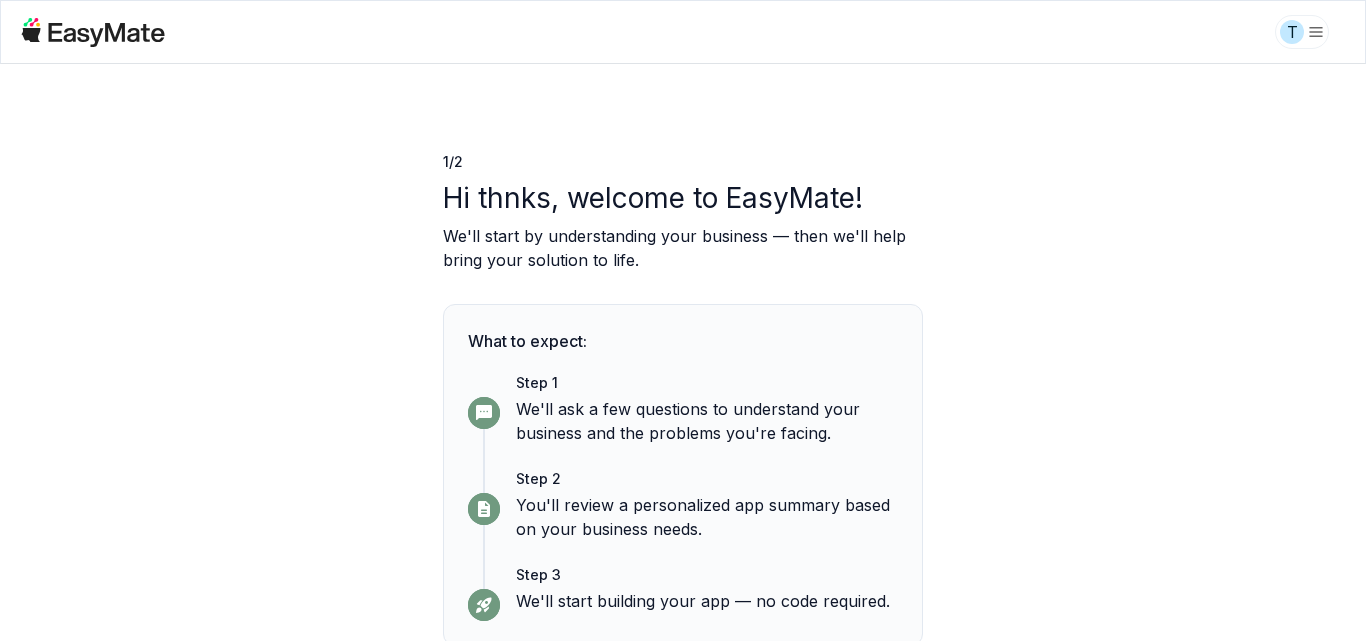 scroll, scrollTop: 0, scrollLeft: 0, axis: both 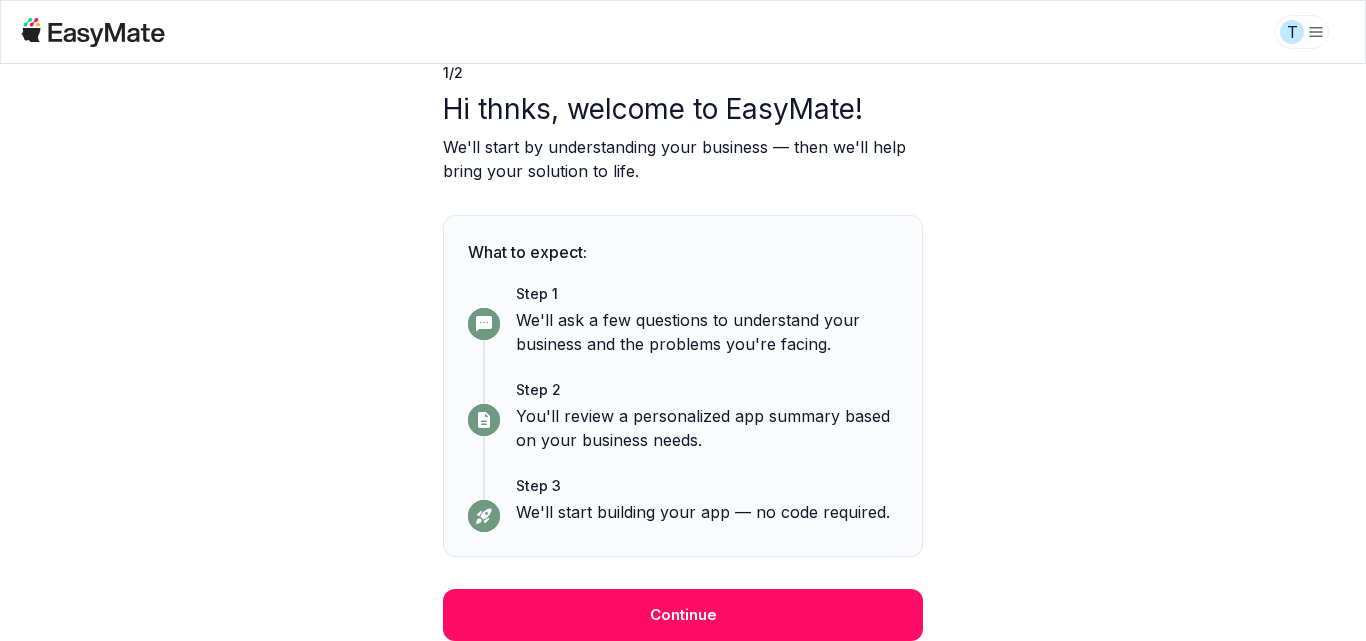 drag, startPoint x: 347, startPoint y: 273, endPoint x: 333, endPoint y: 320, distance: 49.0408 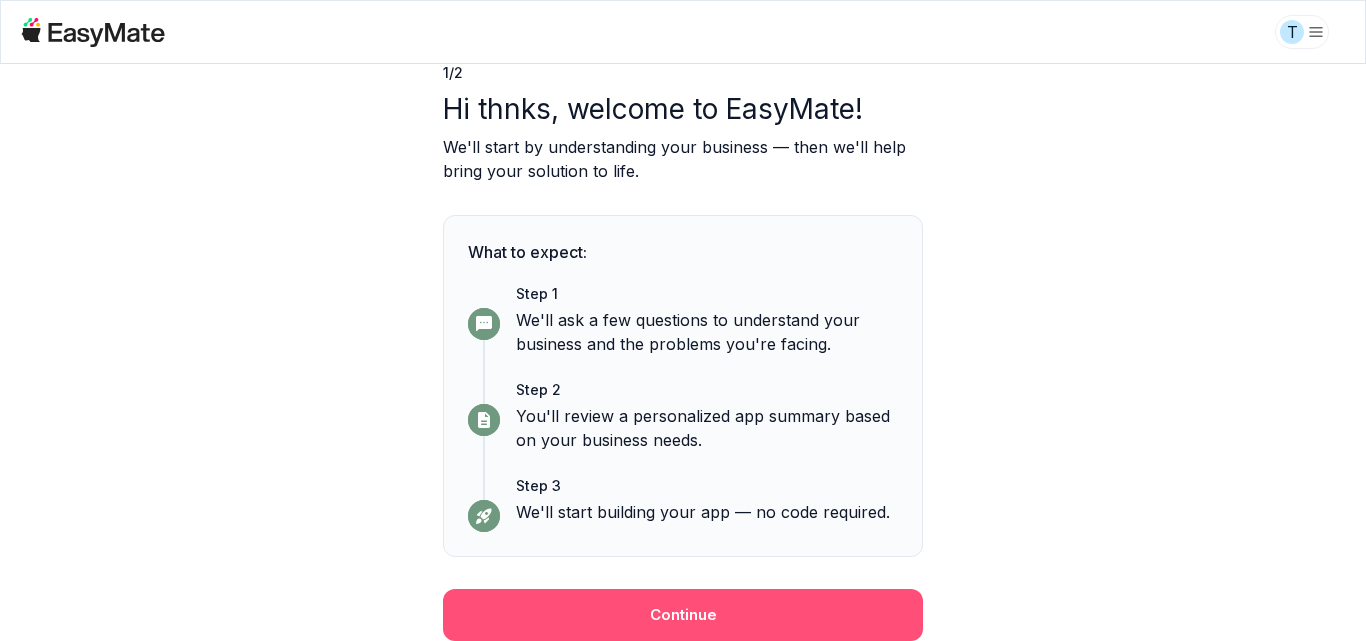 click on "Continue" at bounding box center [683, 615] 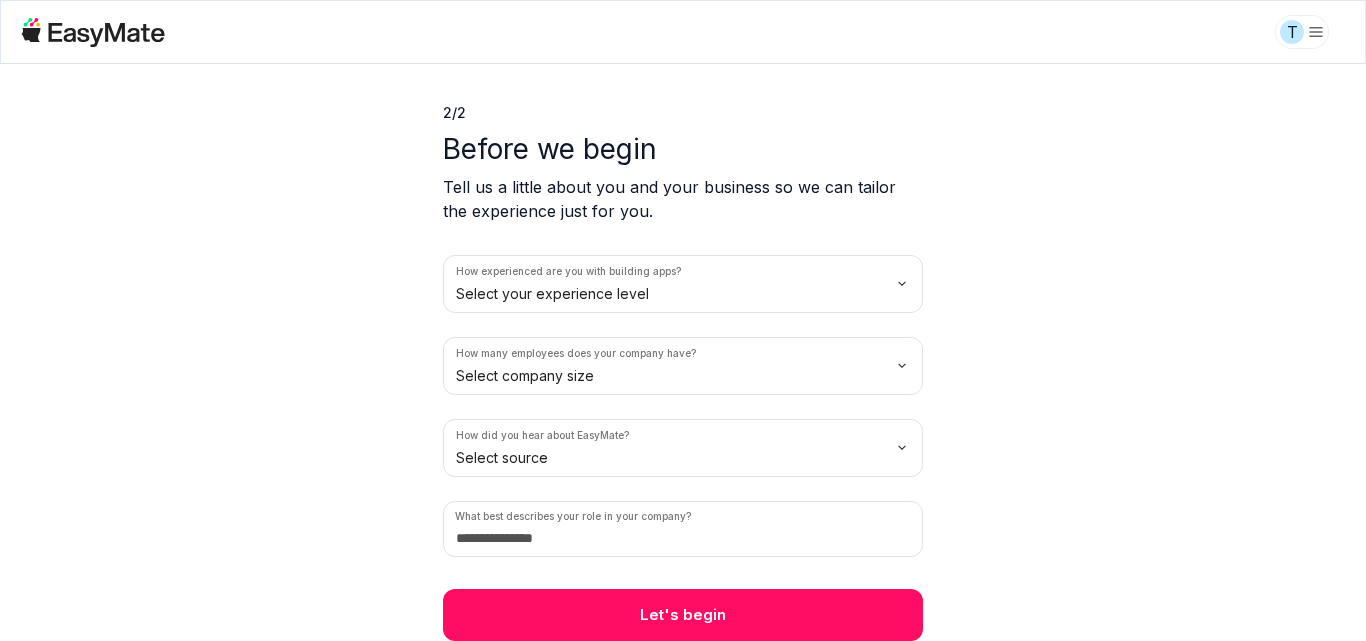 scroll, scrollTop: 49, scrollLeft: 0, axis: vertical 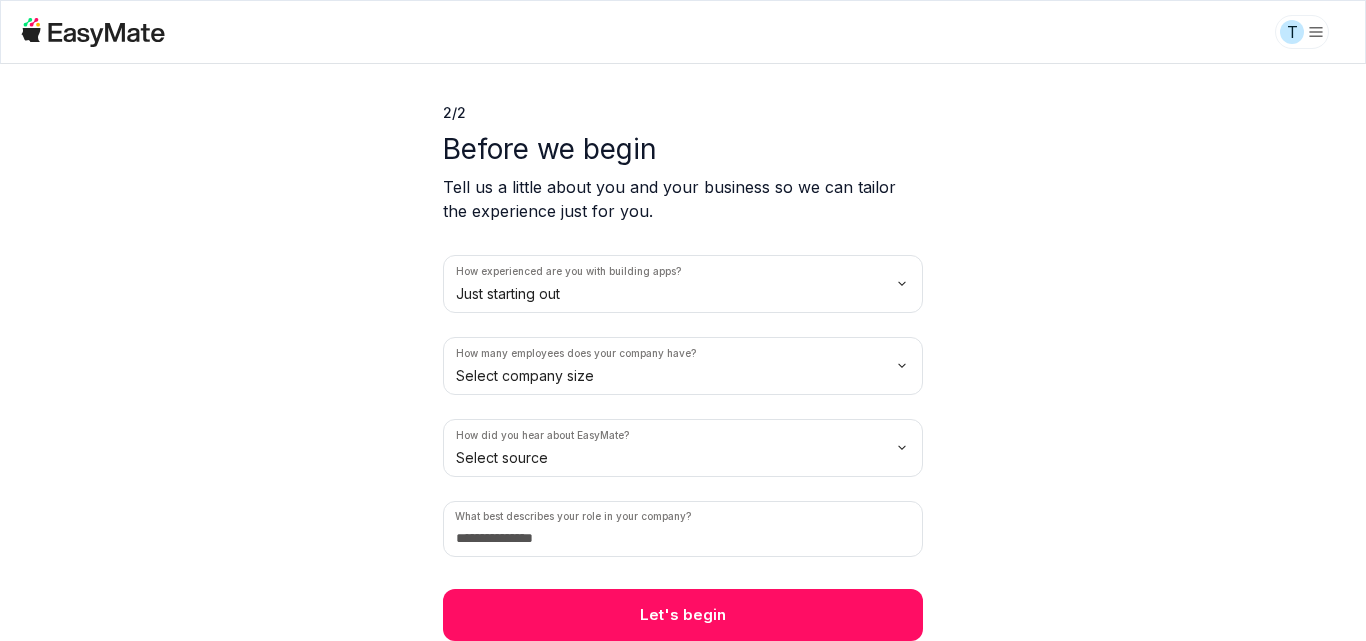 click on "We value your privacy We use cookies to enhance your browsing experience, serve personalised ads or content, and analyse our traffic. By clicking "Accept All", you consent to our use of cookies. Customize   Reject All   Accept All   Customize Consent Preferences   We use cookies to help you navigate efficiently and perform certain functions. You will find detailed information about all cookies under each consent category below. The cookies that are categorised as "Necessary" are stored on your browser as they are essential for enabling the basic functionalities of the site. ...  Show more Necessary Always Active Necessary cookies are required to enable the basic features of this site, such as providing secure log-in or adjusting your consent preferences. These cookies do not store any personally identifiable data. Cookie cookieyes-consent Duration 1 year Description Cookie __cf_bm Duration 1 hour Description This cookie, set by Cloudflare, is used to support Cloudflare Bot Management.  Cookie __hssrc session" at bounding box center [683, 320] 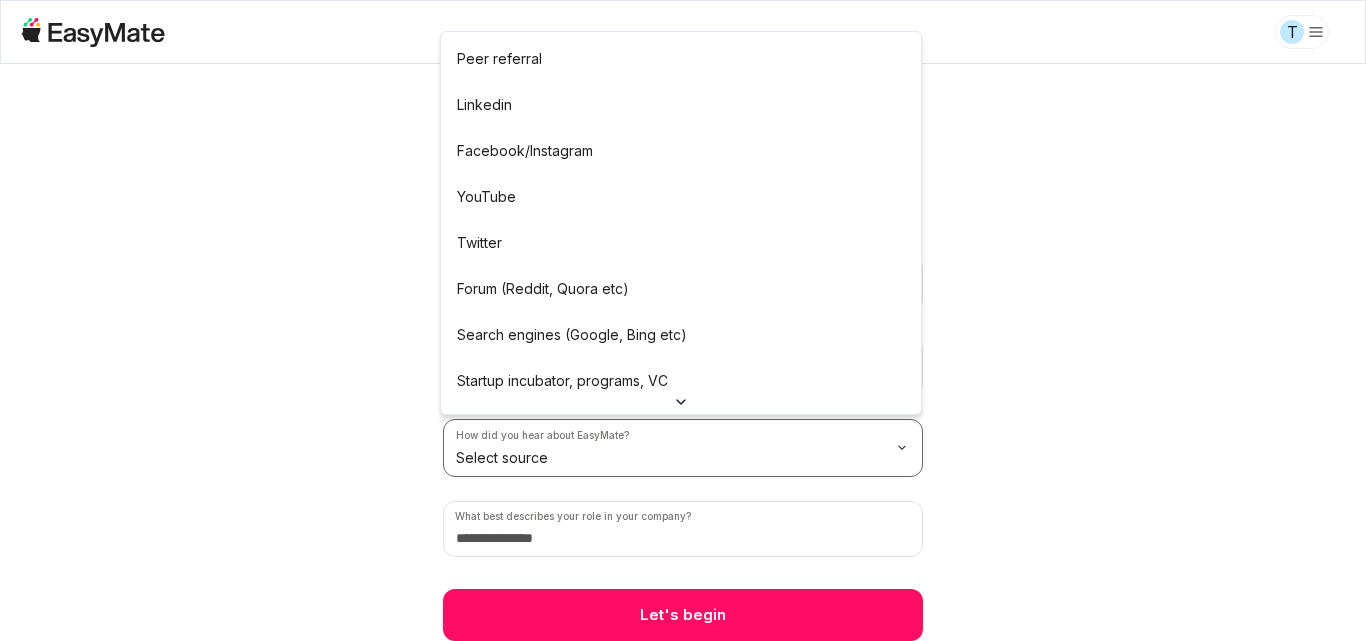 click on "We value your privacy We use cookies to enhance your browsing experience, serve personalised ads or content, and analyse our traffic. By clicking "Accept All", you consent to our use of cookies. Customize   Reject All   Accept All   Customize Consent Preferences   We use cookies to help you navigate efficiently and perform certain functions. You will find detailed information about all cookies under each consent category below. The cookies that are categorised as "Necessary" are stored on your browser as they are essential for enabling the basic functionalities of the site. ...  Show more Necessary Always Active Necessary cookies are required to enable the basic features of this site, such as providing secure log-in or adjusting your consent preferences. These cookies do not store any personally identifiable data. Cookie cookieyes-consent Duration 1 year Description Cookie __cf_bm Duration 1 hour Description This cookie, set by Cloudflare, is used to support Cloudflare Bot Management.  Cookie __hssrc session" at bounding box center (683, 320) 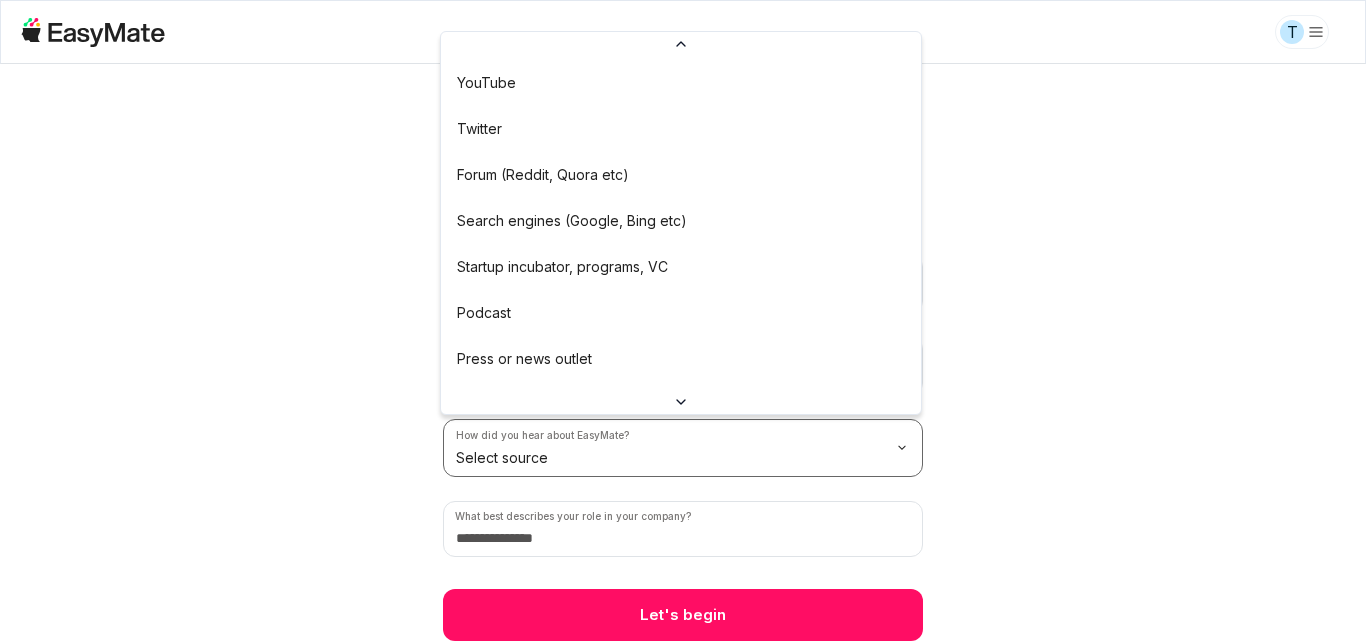 scroll, scrollTop: 156, scrollLeft: 0, axis: vertical 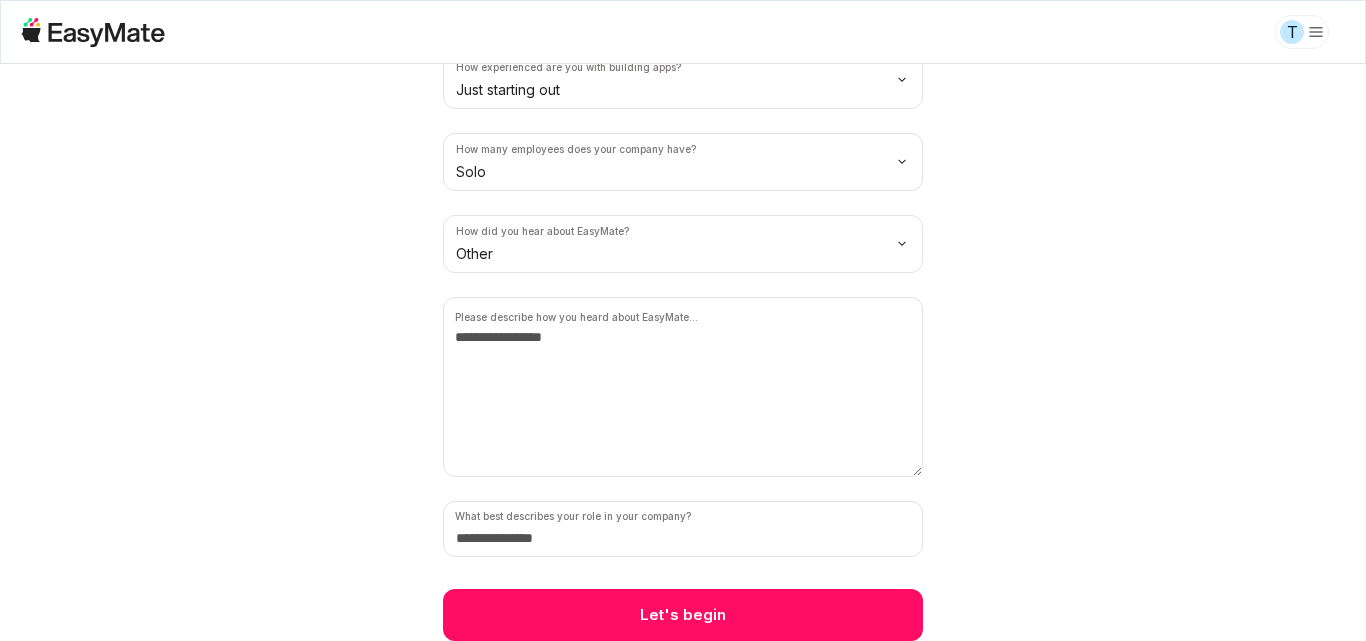drag, startPoint x: 338, startPoint y: 348, endPoint x: 333, endPoint y: 463, distance: 115.10864 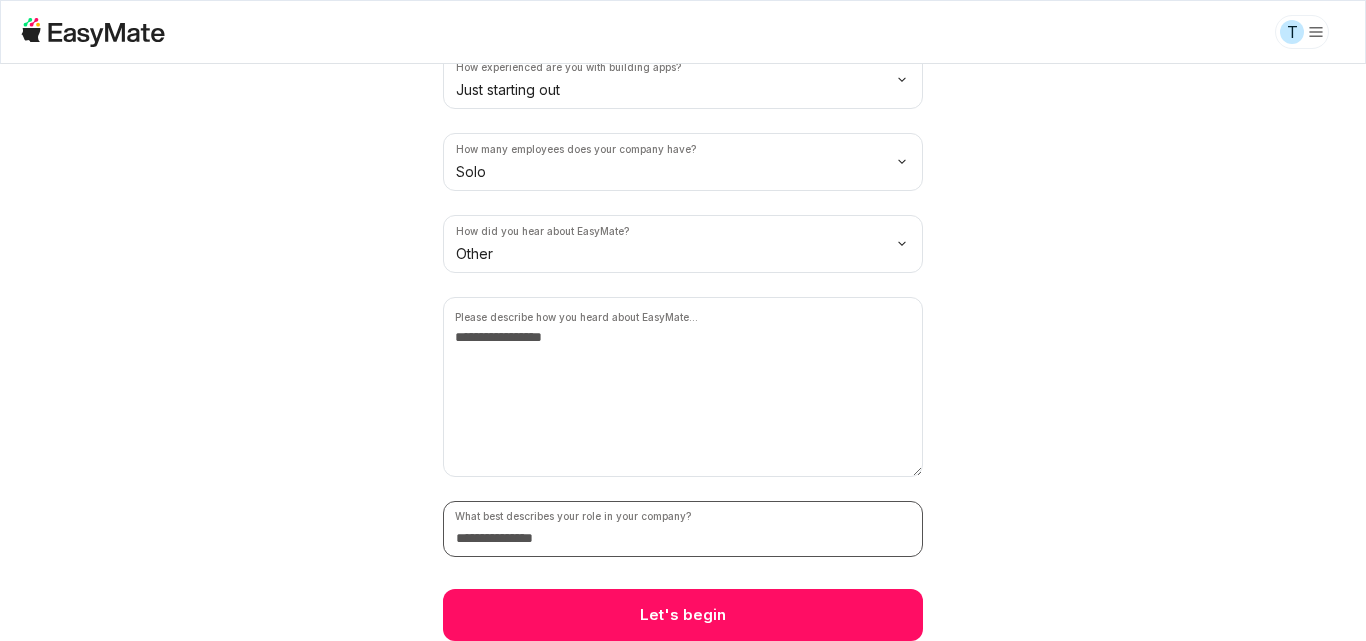 click at bounding box center (683, 529) 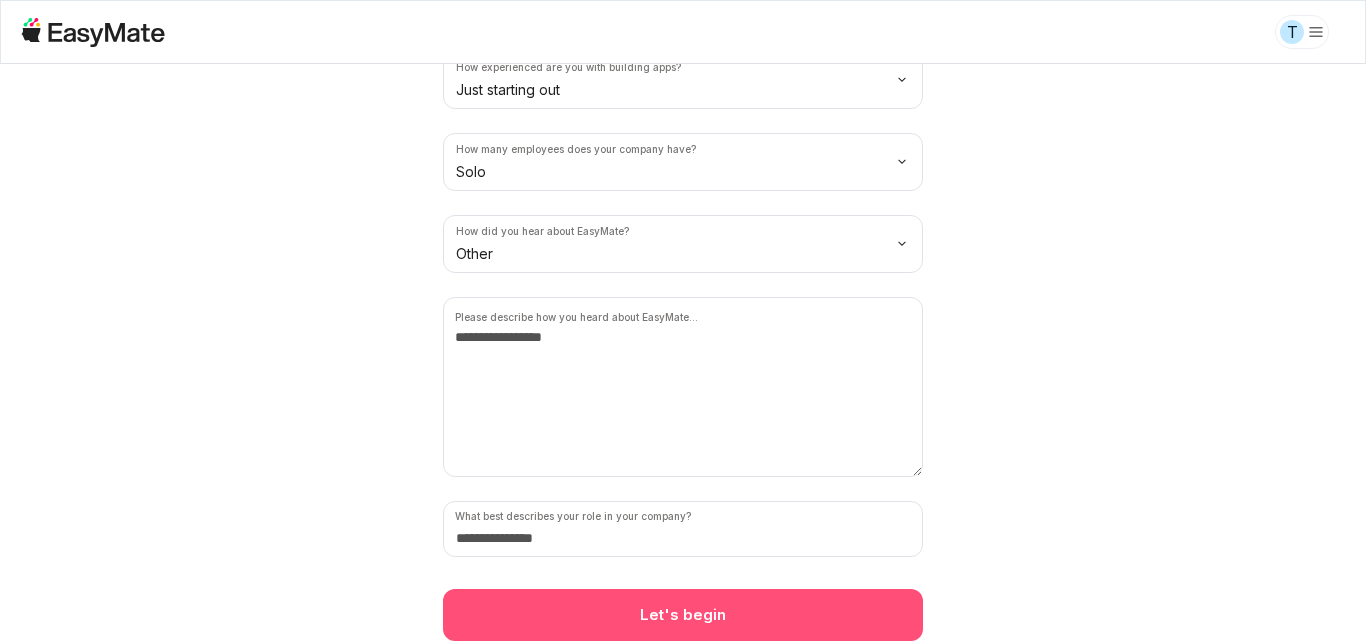 click on "Let's begin" at bounding box center (683, 615) 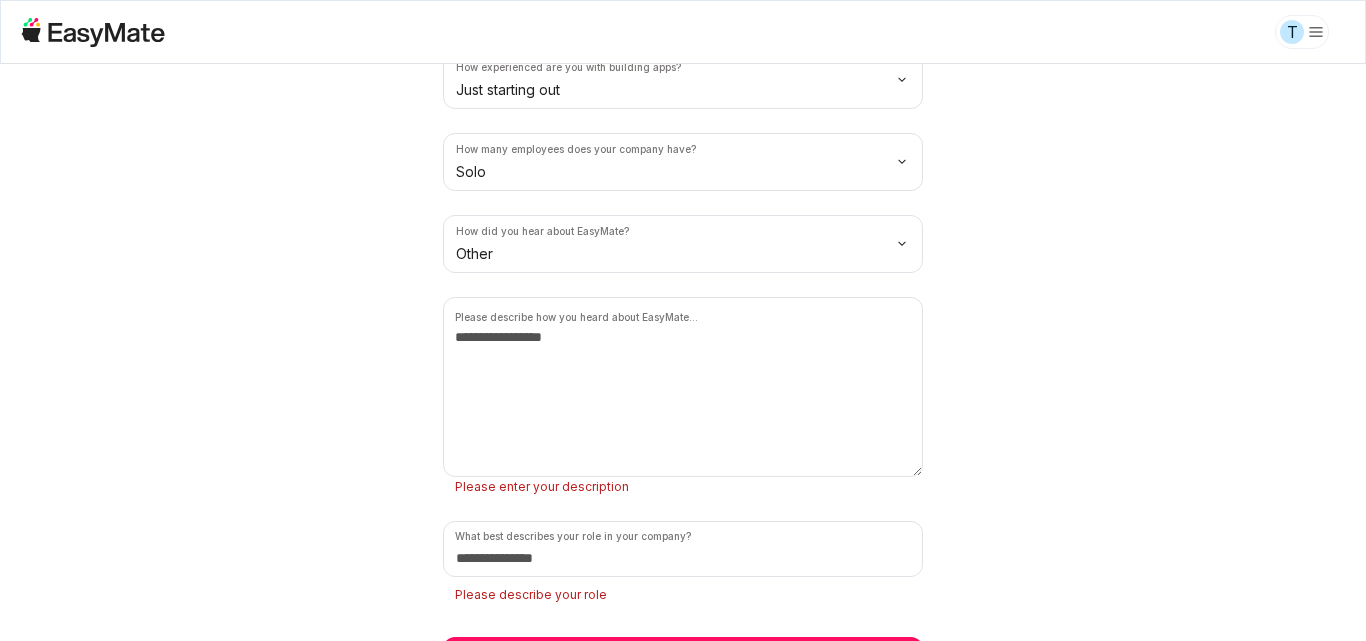 scroll, scrollTop: 301, scrollLeft: 0, axis: vertical 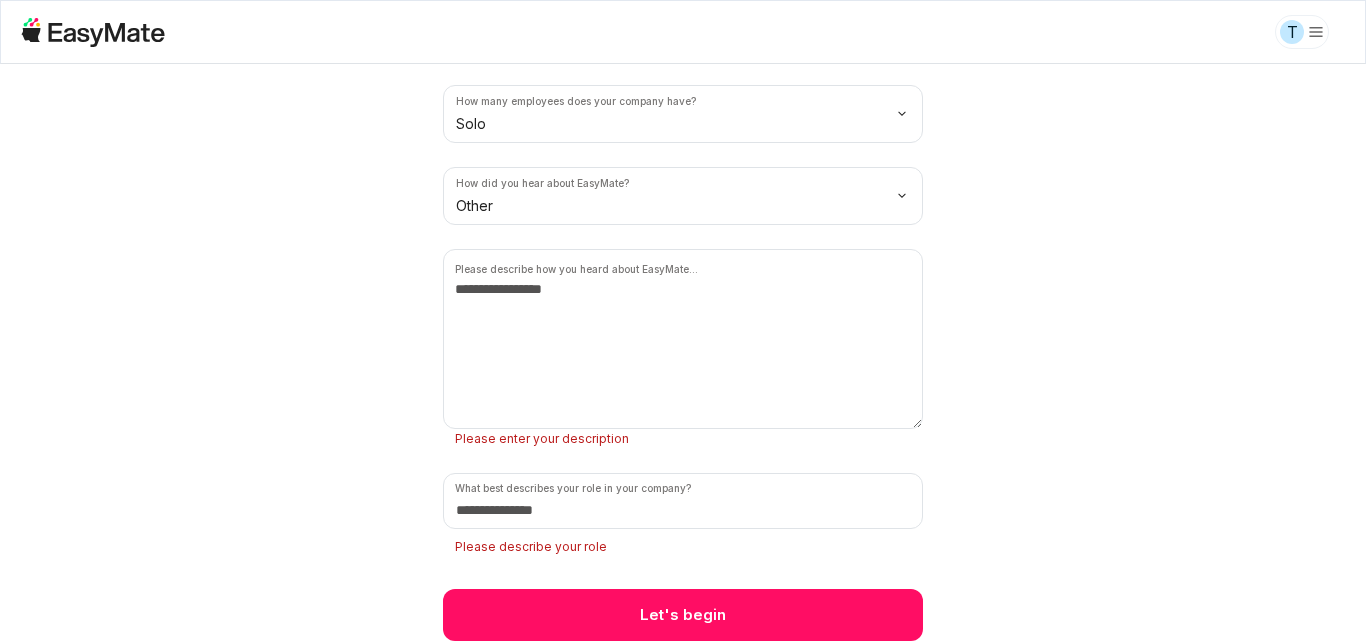 drag, startPoint x: 326, startPoint y: 399, endPoint x: 336, endPoint y: 517, distance: 118.42297 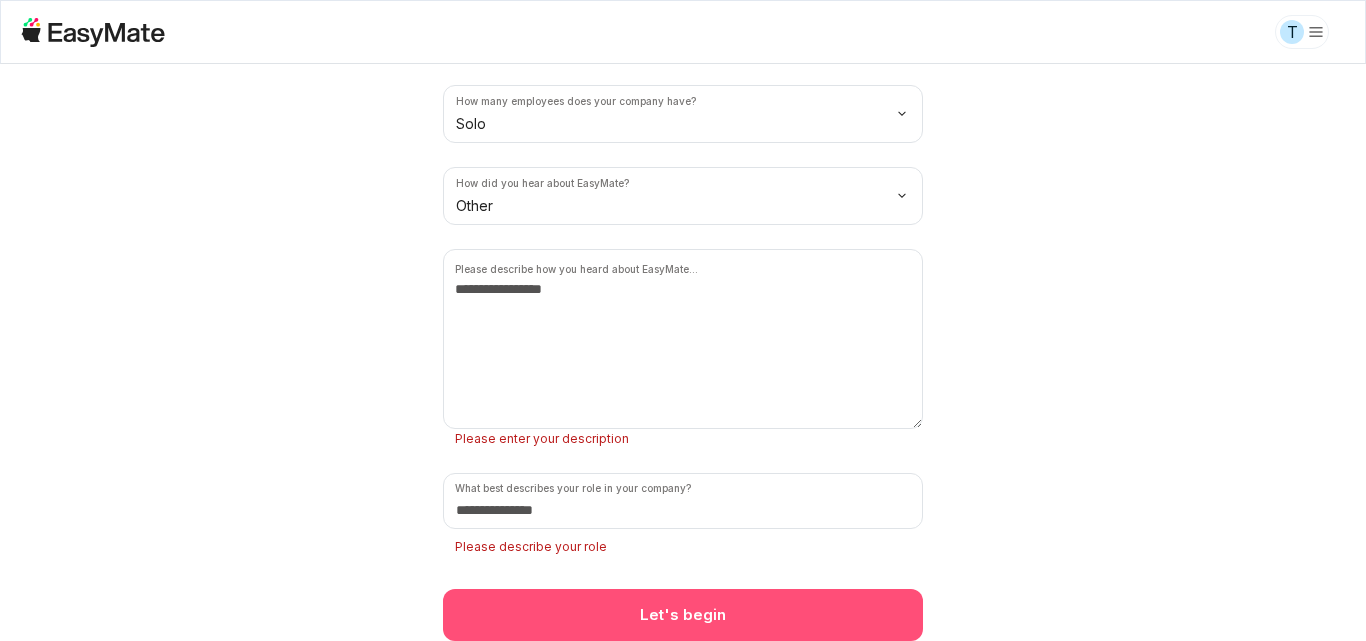 click on "Let's begin" at bounding box center (683, 615) 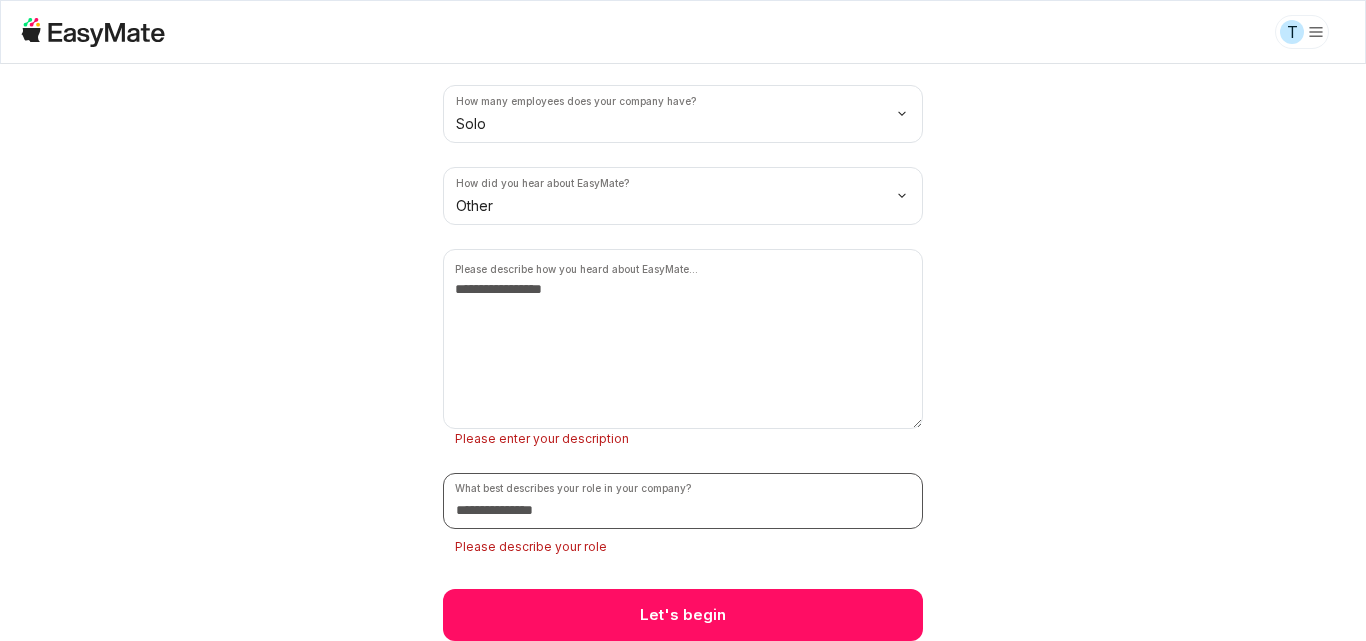 click at bounding box center (683, 501) 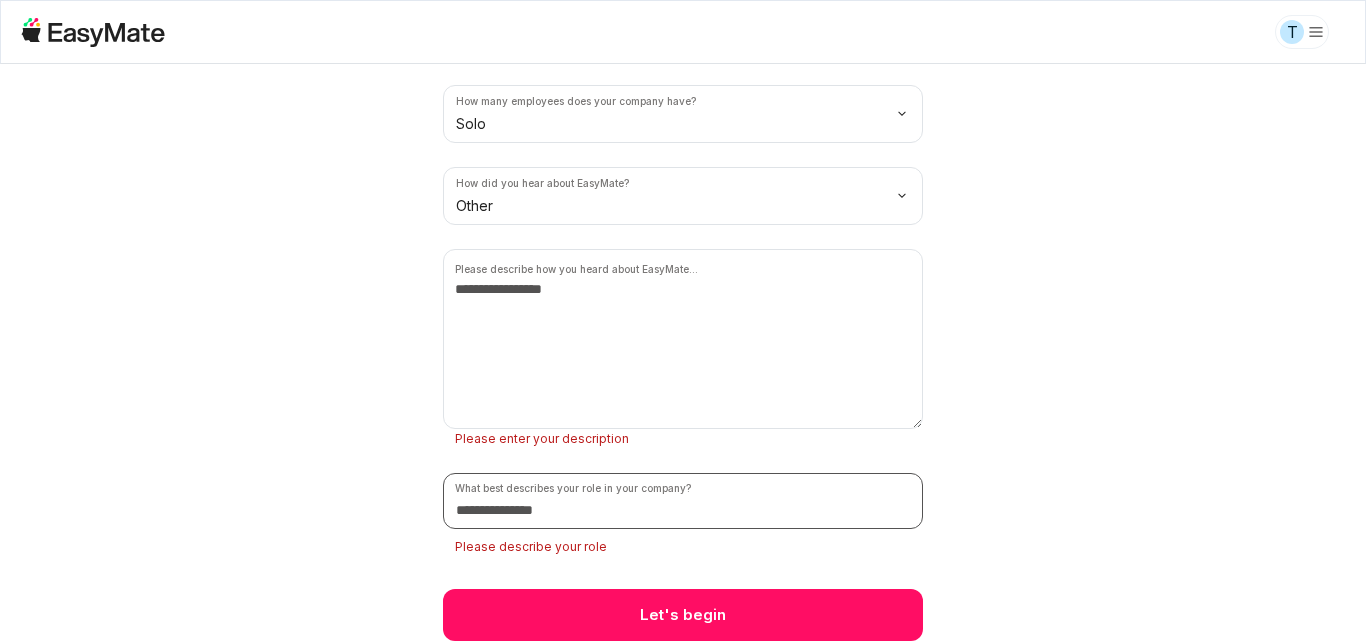 drag, startPoint x: 720, startPoint y: 488, endPoint x: 460, endPoint y: 466, distance: 260.9291 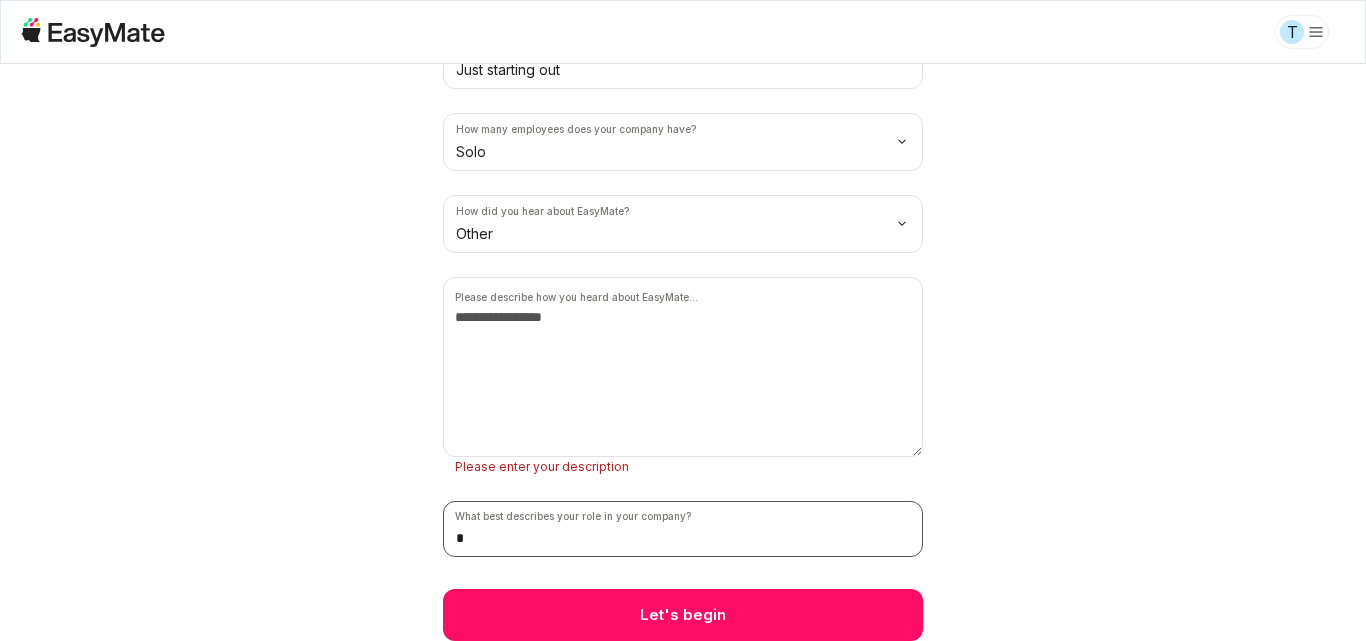 scroll, scrollTop: 273, scrollLeft: 0, axis: vertical 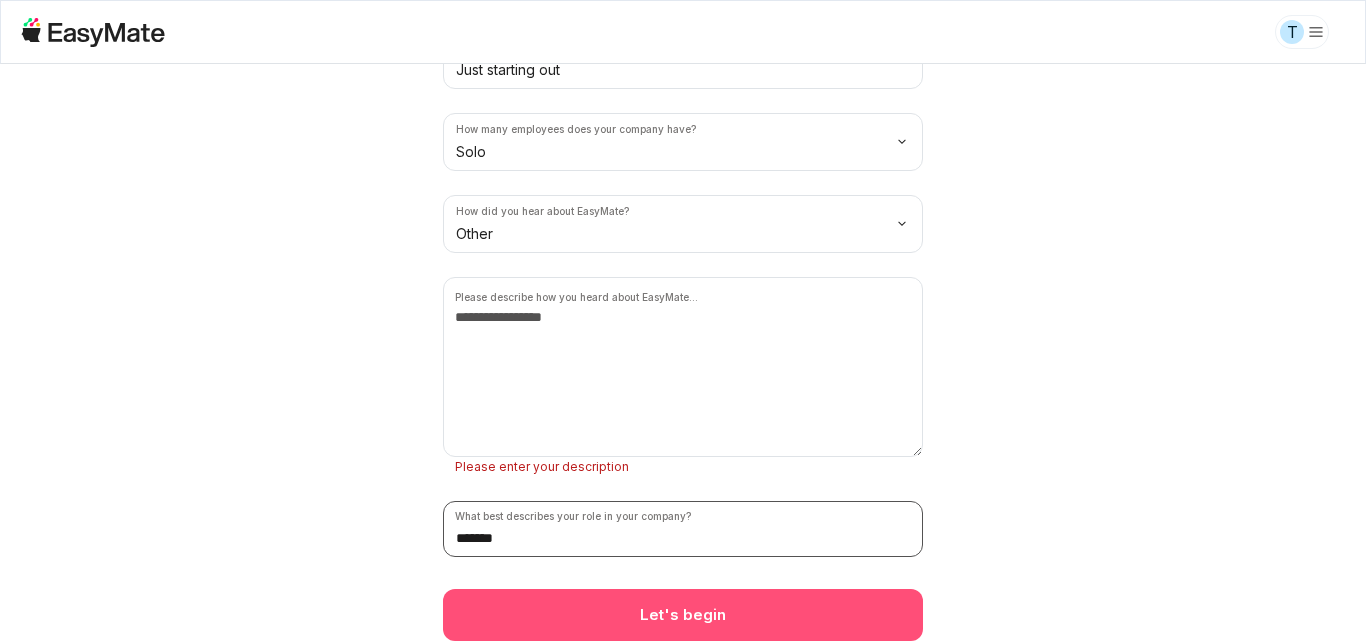 type on "*******" 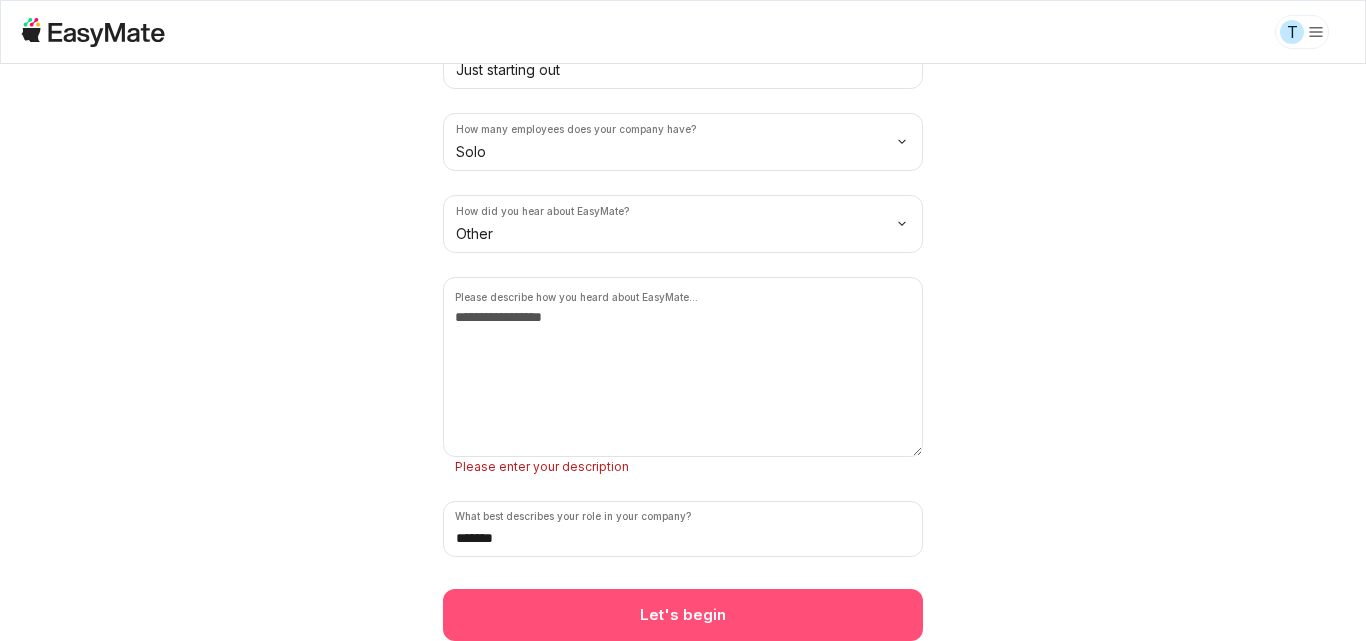 click on "Let's begin" at bounding box center (683, 615) 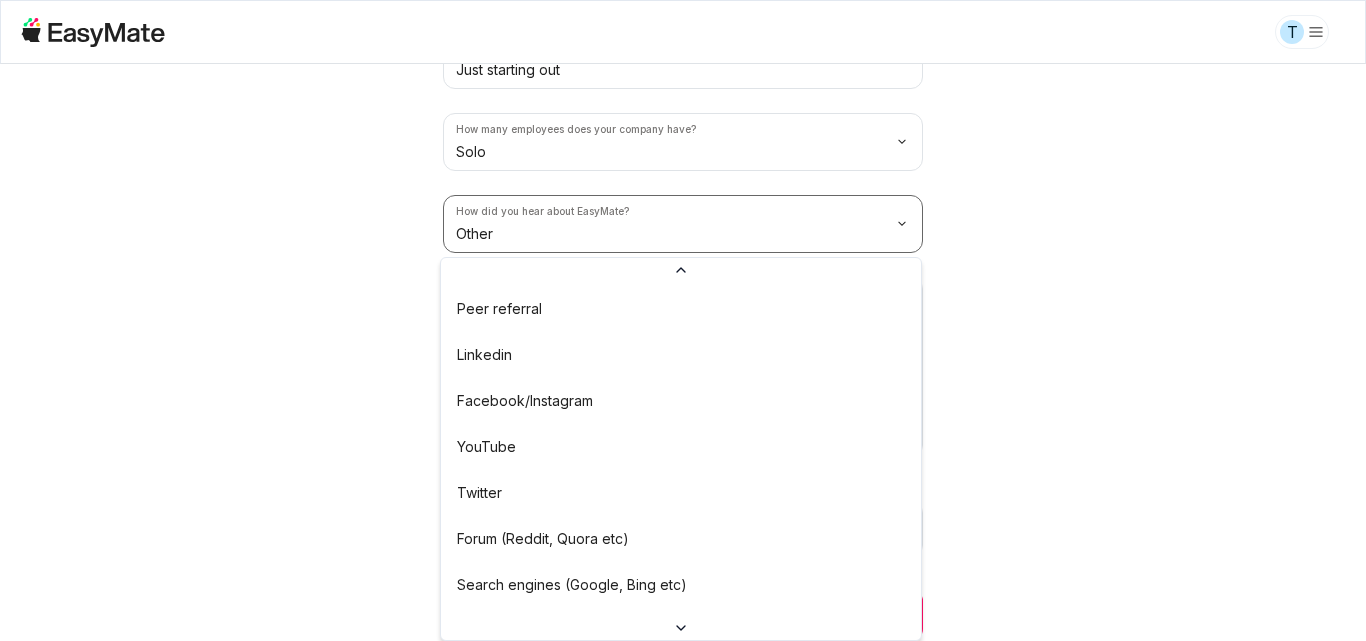 click on "We value your privacy We use cookies to enhance your browsing experience, serve personalised ads or content, and analyse our traffic. By clicking "Accept All", you consent to our use of cookies. Customize   Reject All   Accept All   Customize Consent Preferences   We use cookies to help you navigate efficiently and perform certain functions. You will find detailed information about all cookies under each consent category below. The cookies that are categorised as "Necessary" are stored on your browser as they are essential for enabling the basic functionalities of the site. ...  Show more Necessary Always Active Necessary cookies are required to enable the basic features of this site, such as providing secure log-in or adjusting your consent preferences. These cookies do not store any personally identifiable data. Cookie cookieyes-consent Duration 1 year Description Cookie __cf_bm Duration 1 hour Description This cookie, set by Cloudflare, is used to support Cloudflare Bot Management.  Cookie __hssrc session" at bounding box center [683, 320] 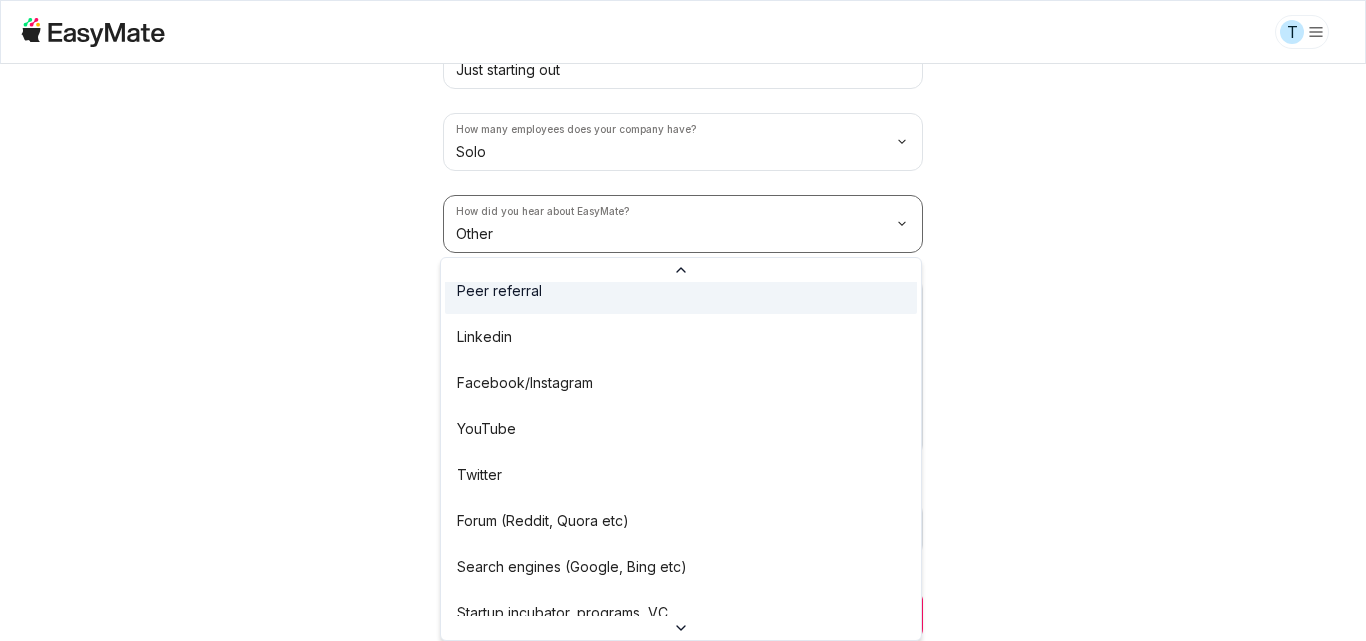 scroll, scrollTop: 0, scrollLeft: 0, axis: both 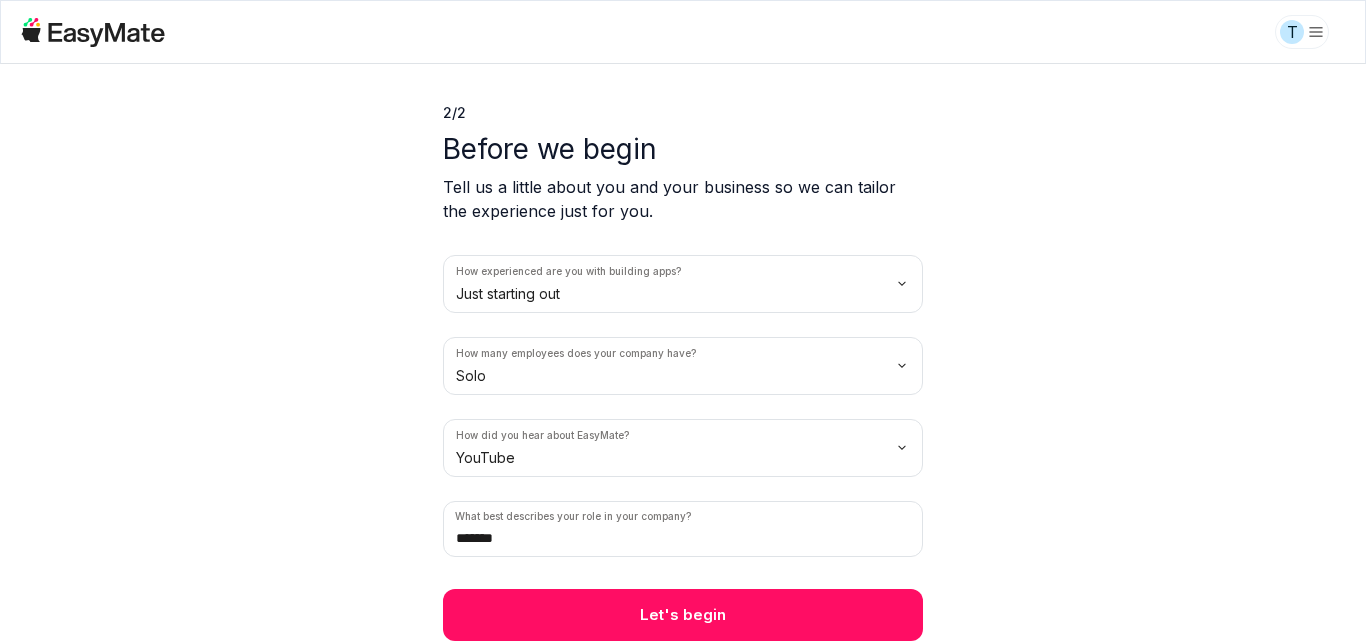click on "Let's begin" at bounding box center (683, 615) 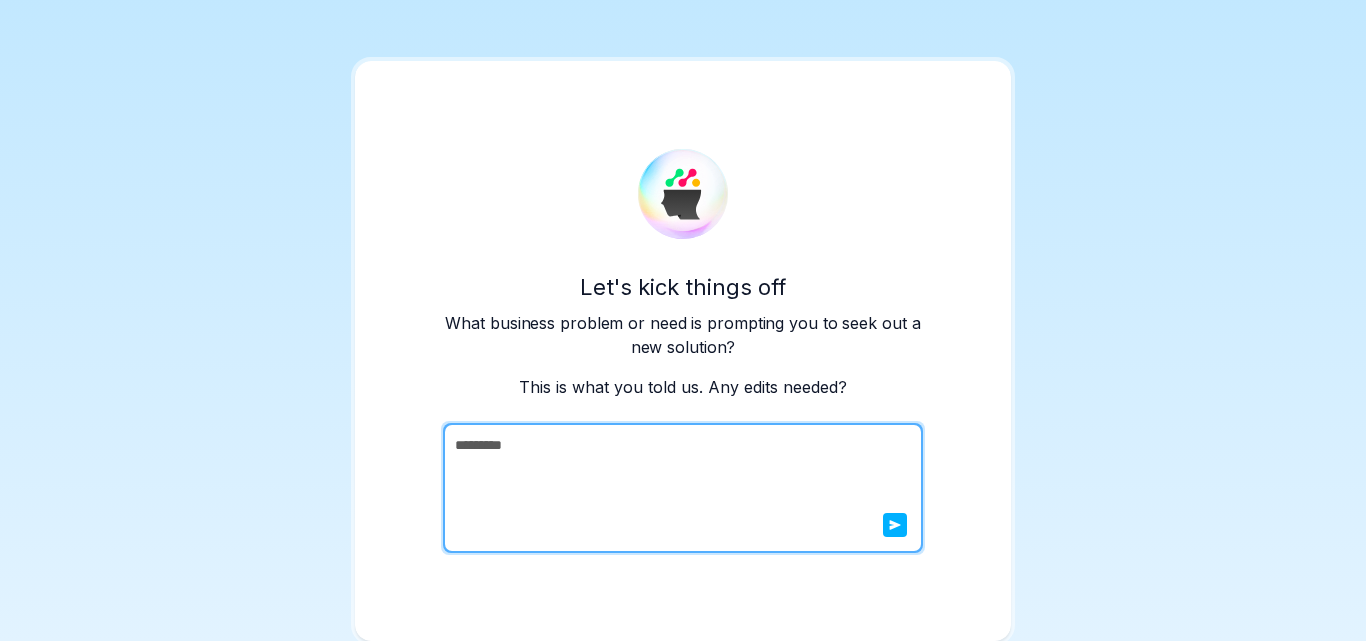 scroll, scrollTop: 3, scrollLeft: 0, axis: vertical 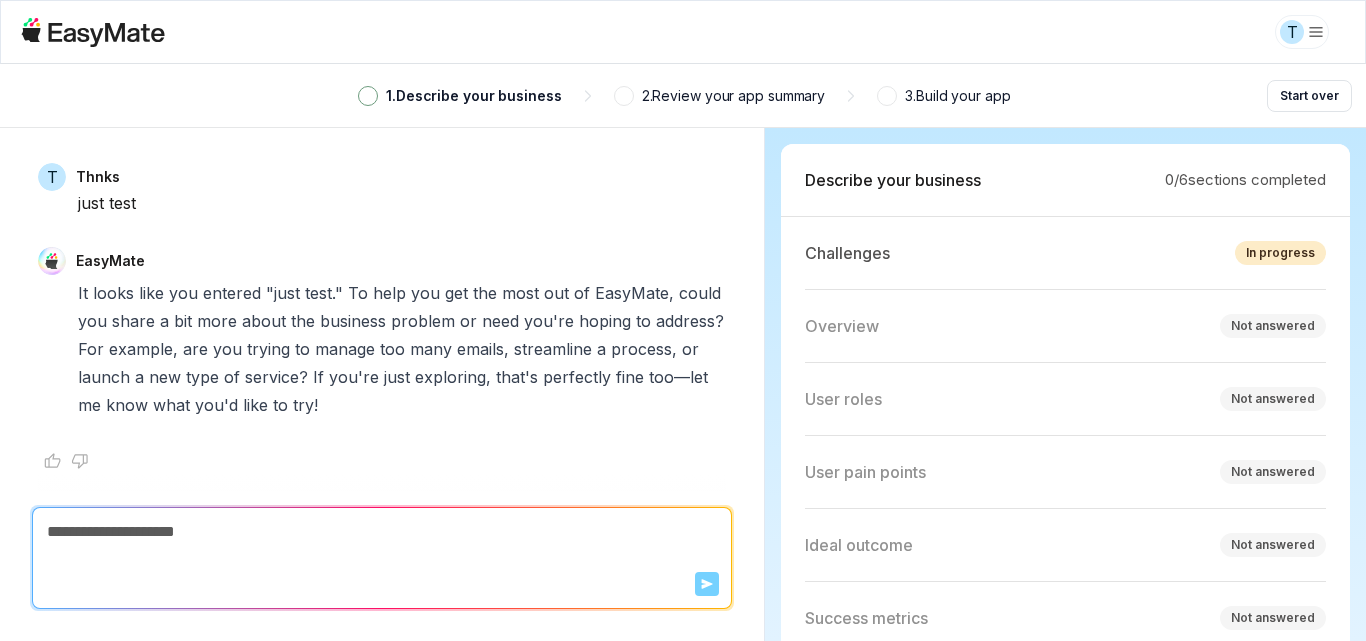 click at bounding box center [368, 96] 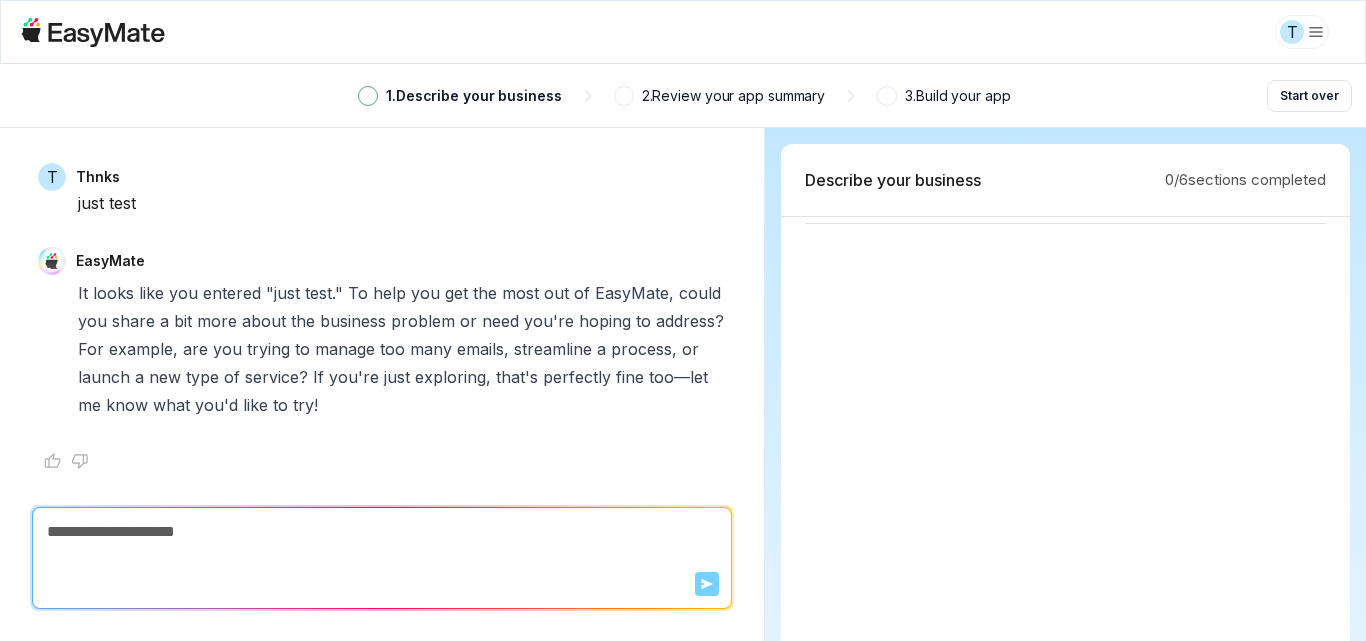 drag, startPoint x: 1109, startPoint y: 213, endPoint x: 1137, endPoint y: 438, distance: 226.73553 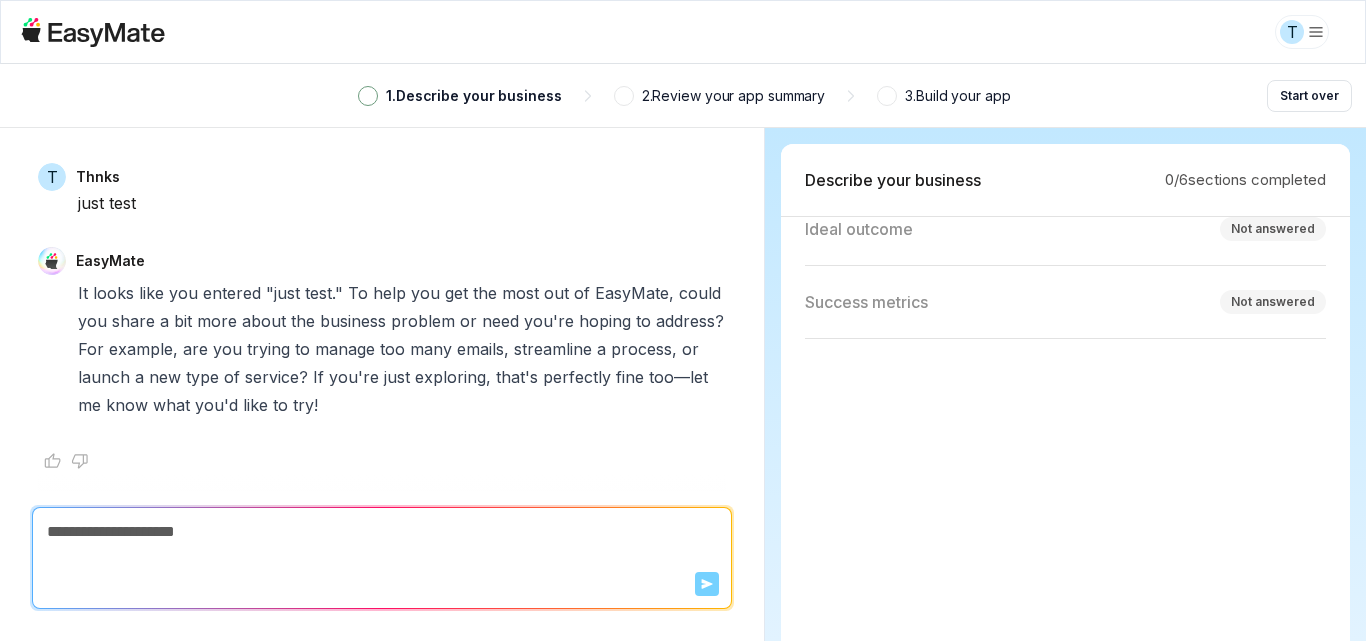 scroll, scrollTop: 0, scrollLeft: 0, axis: both 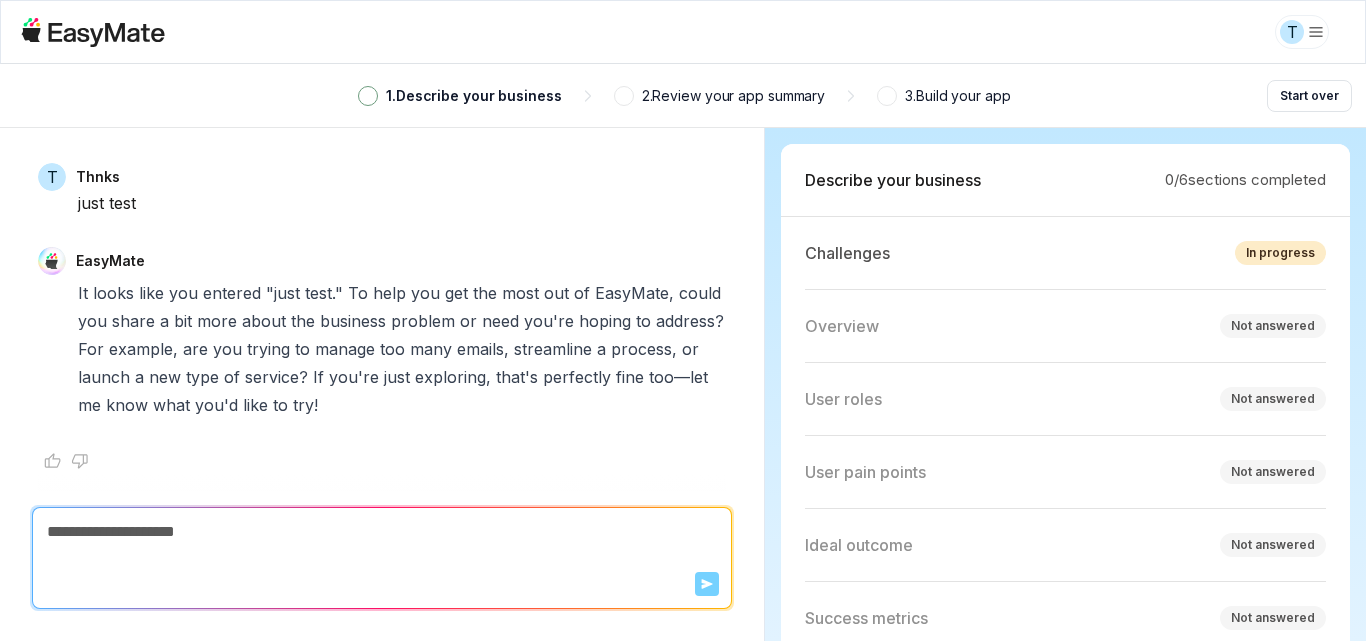 drag, startPoint x: 1067, startPoint y: 525, endPoint x: 1054, endPoint y: 182, distance: 343.24628 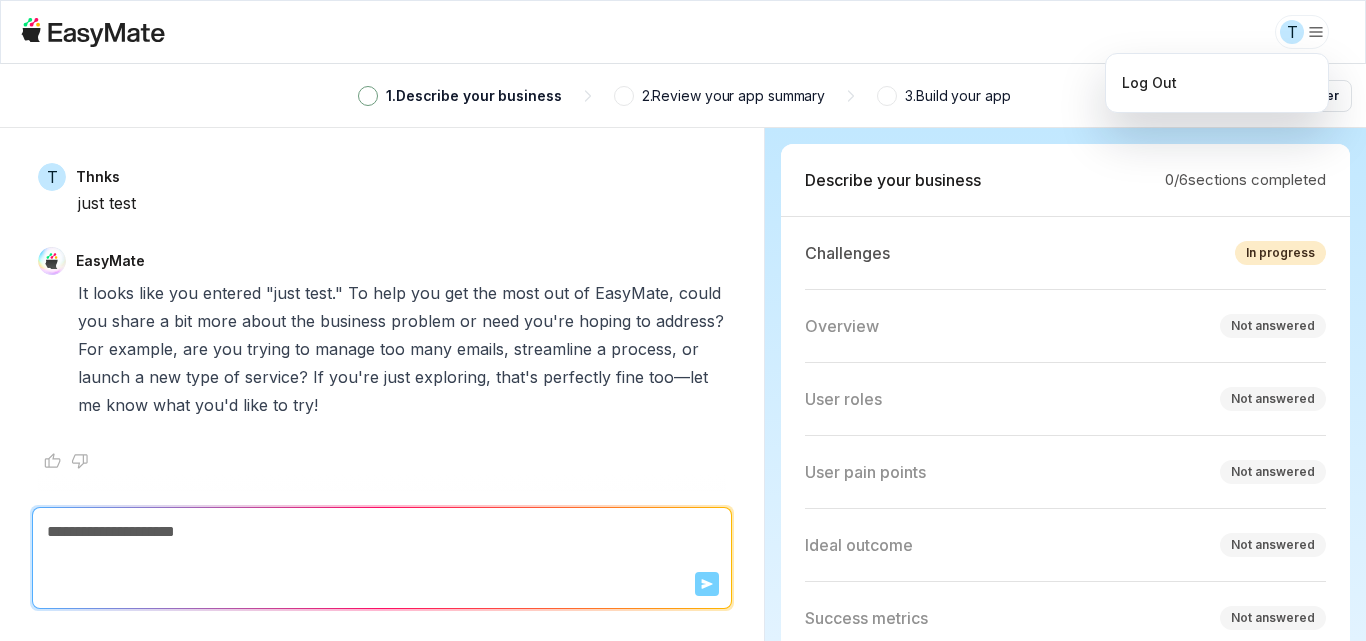 click on "We value your privacy We use cookies to enhance your browsing experience, serve personalised ads or content, and analyse our traffic. By clicking "Accept All", you consent to our use of cookies. Customize   Reject All   Accept All   Customize Consent Preferences   We use cookies to help you navigate efficiently and perform certain functions. You will find detailed information about all cookies under each consent category below. The cookies that are categorised as "Necessary" are stored on your browser as they are essential for enabling the basic functionalities of the site. ...  Show more Necessary Always Active Necessary cookies are required to enable the basic features of this site, such as providing secure log-in or adjusting your consent preferences. These cookies do not store any personally identifiable data. Cookie cookieyes-consent Duration 1 year Description Cookie __cf_bm Duration 1 hour Description This cookie, set by Cloudflare, is used to support Cloudflare Bot Management.  Cookie __hssrc session" at bounding box center [683, 320] 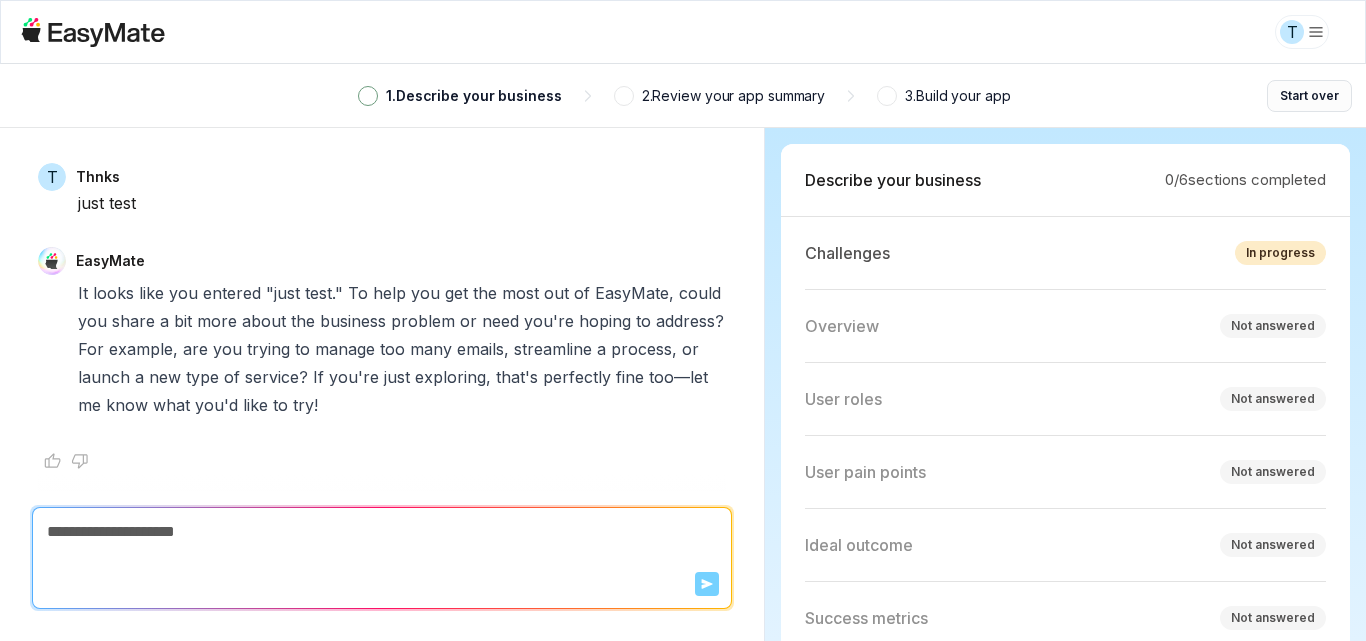 click on "Start over" at bounding box center (1309, 96) 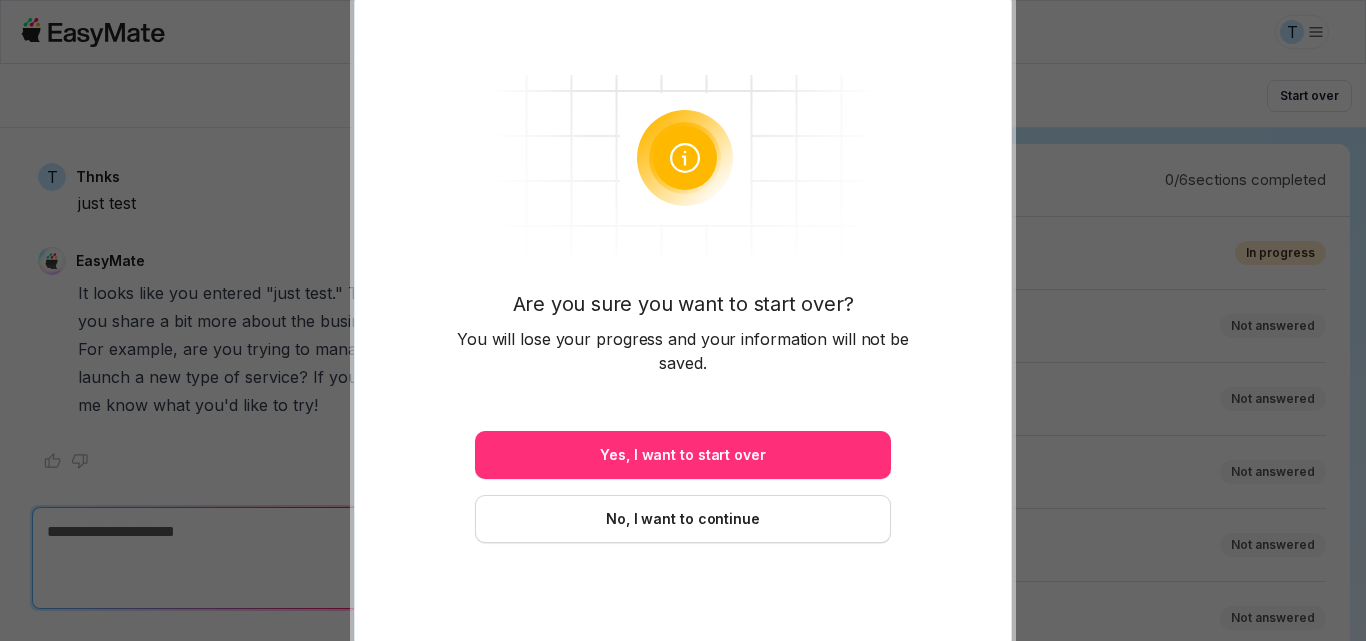 click on "Yes, I want to start over" at bounding box center (683, 455) 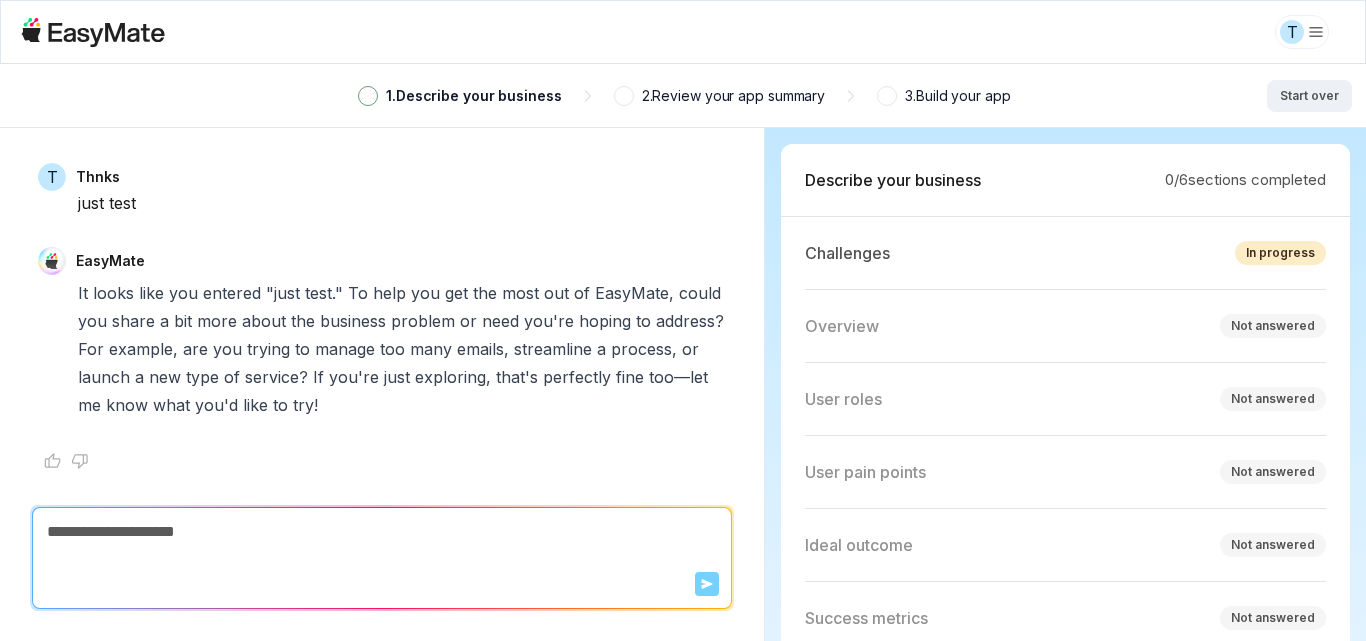 type on "*" 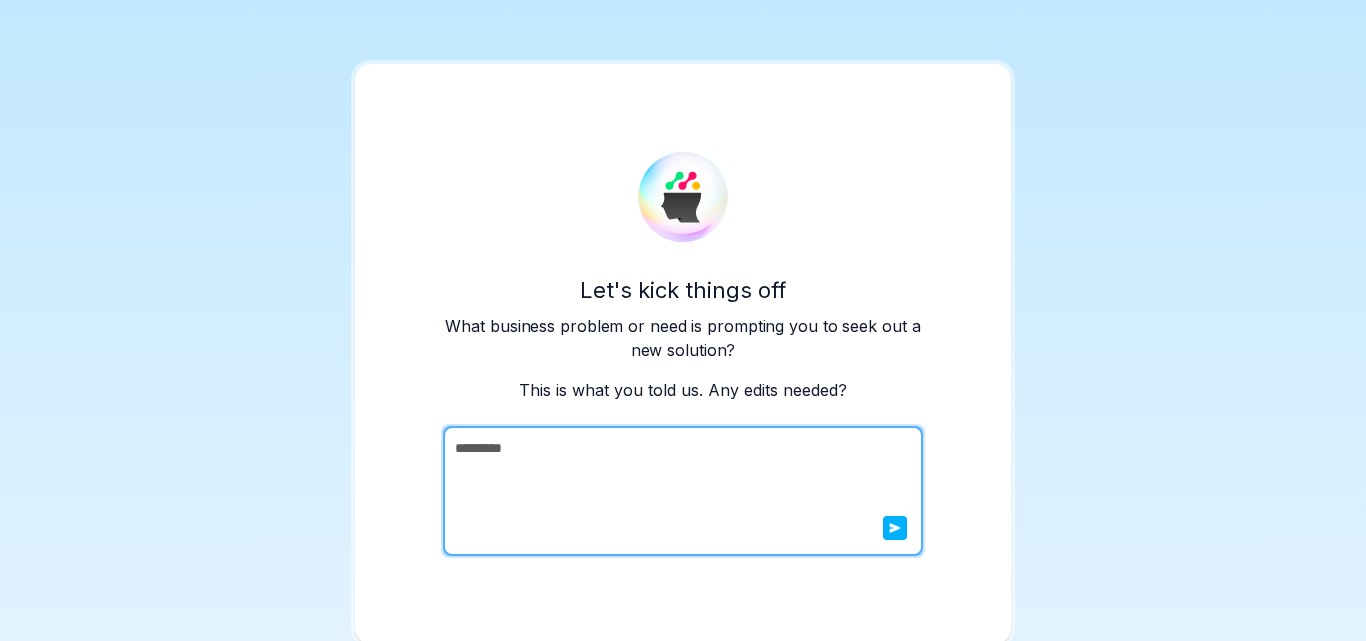 scroll, scrollTop: 3, scrollLeft: 0, axis: vertical 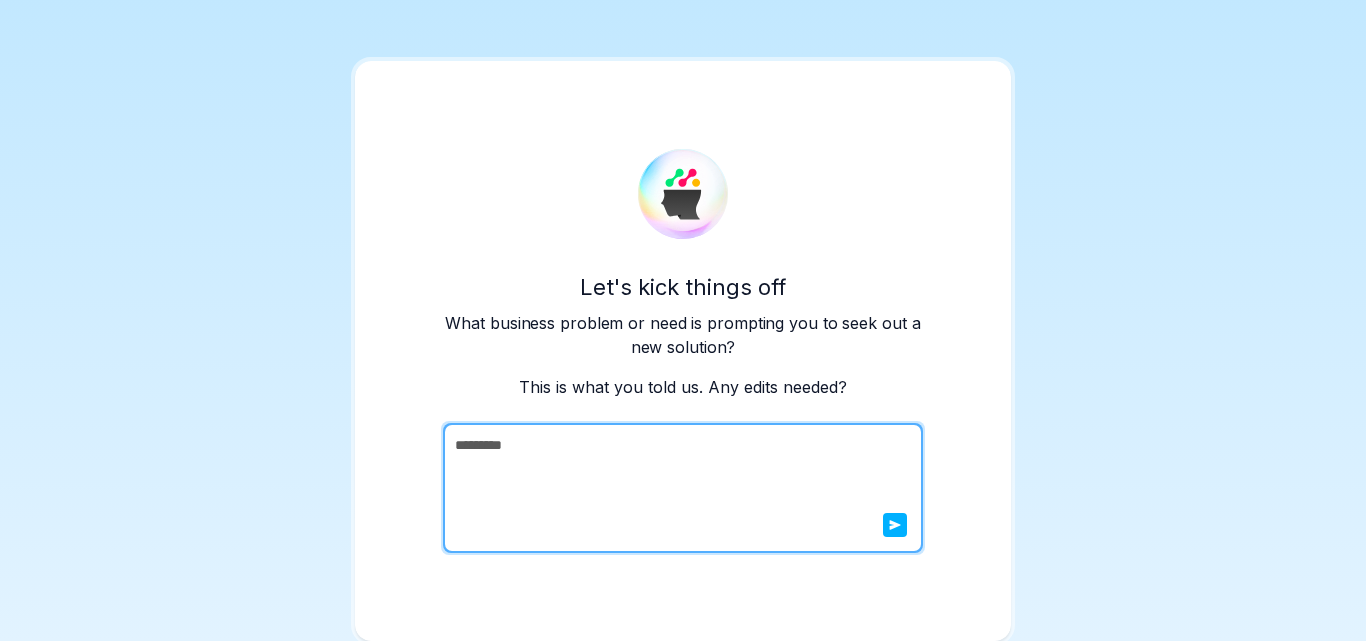 drag, startPoint x: 528, startPoint y: 219, endPoint x: 531, endPoint y: 243, distance: 24.186773 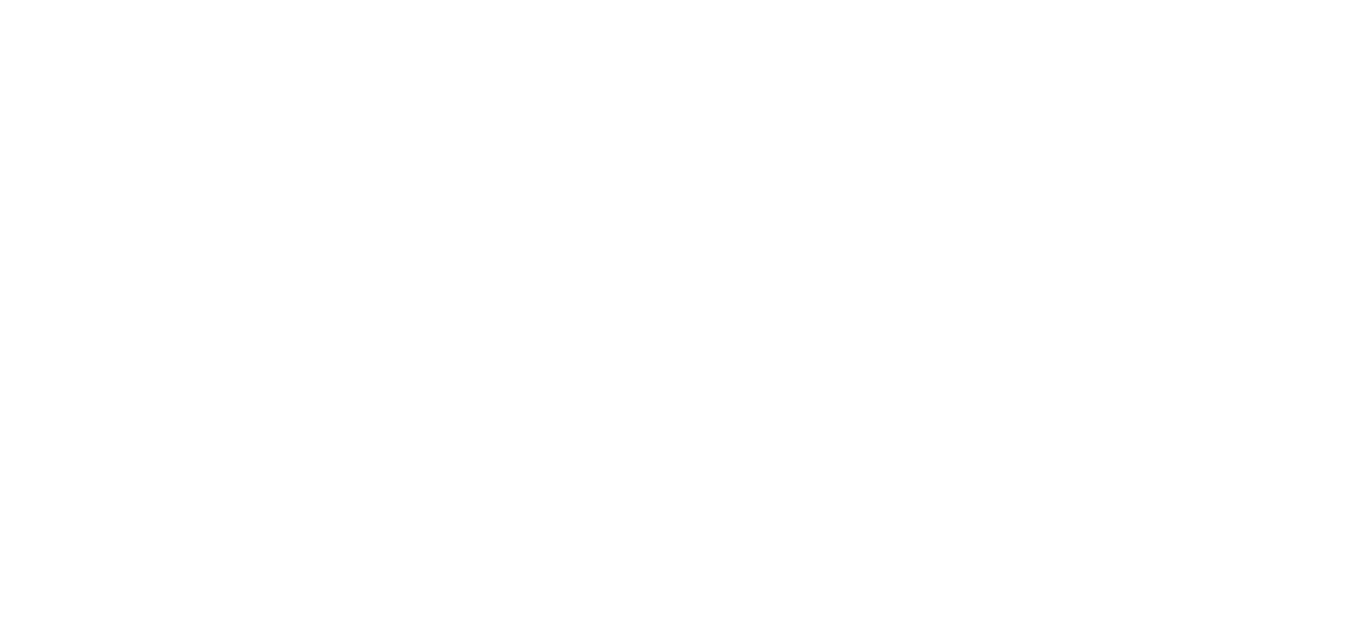 scroll, scrollTop: 0, scrollLeft: 0, axis: both 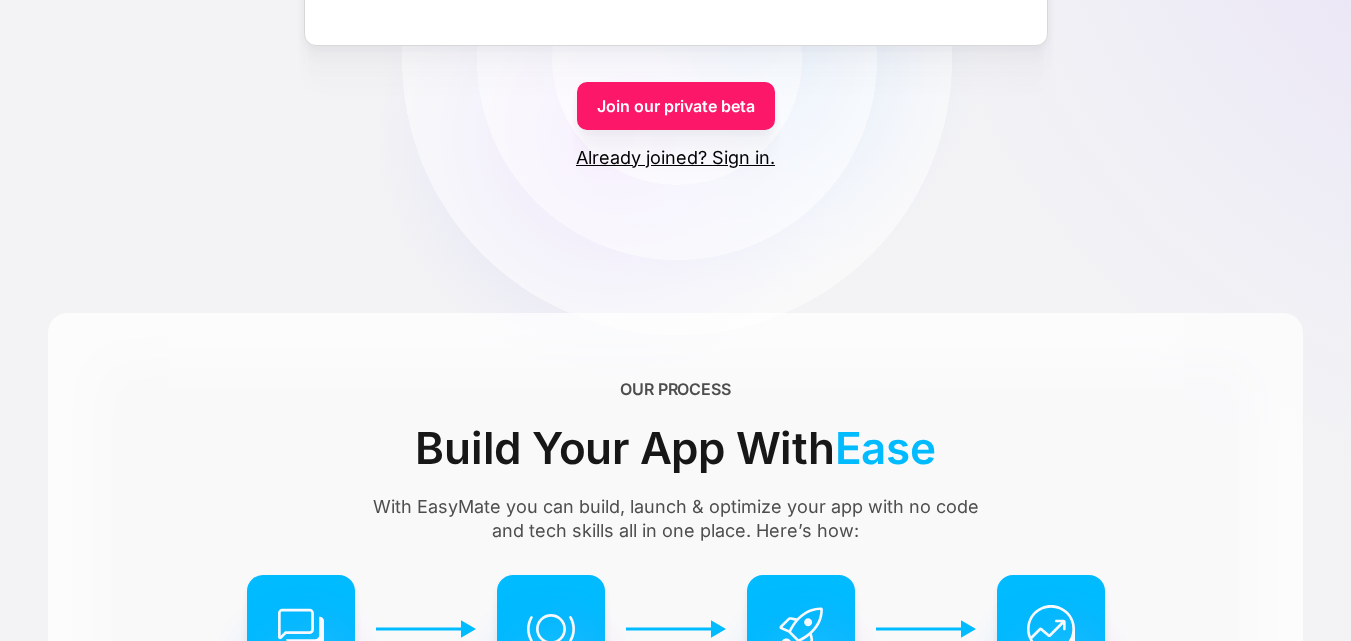 drag, startPoint x: 920, startPoint y: 286, endPoint x: 942, endPoint y: 412, distance: 127.90621 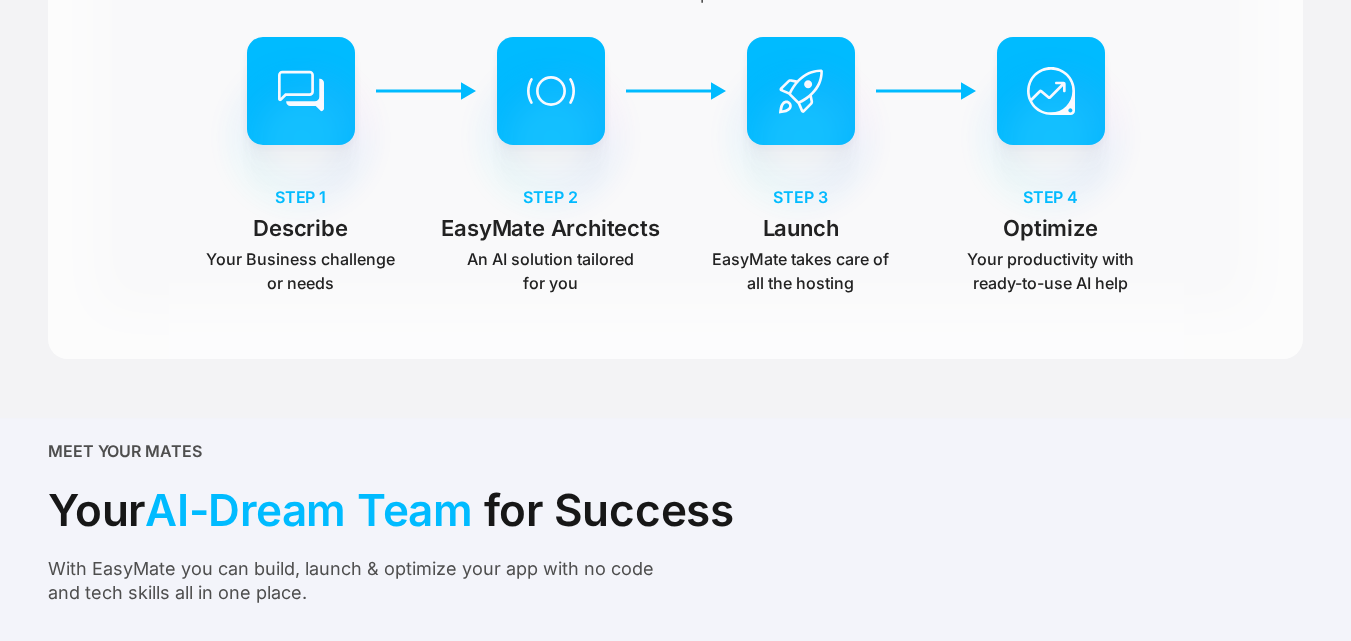 drag, startPoint x: 712, startPoint y: 259, endPoint x: 711, endPoint y: 417, distance: 158.00316 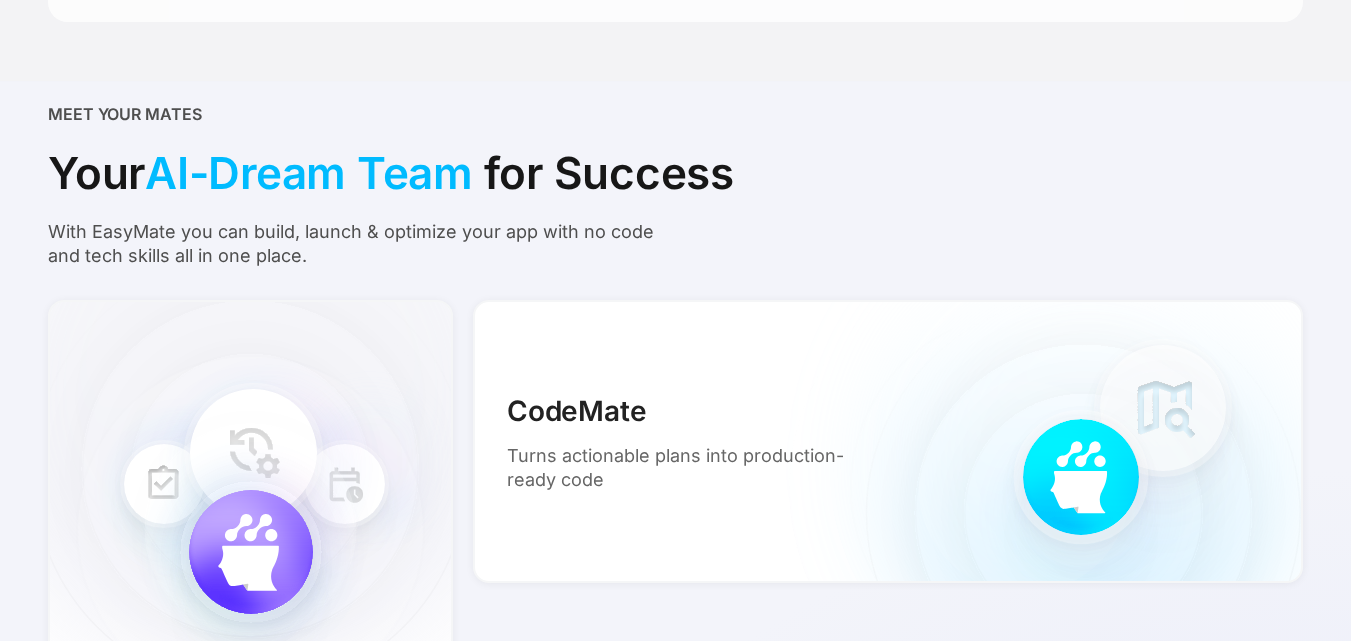 scroll, scrollTop: 1544, scrollLeft: 0, axis: vertical 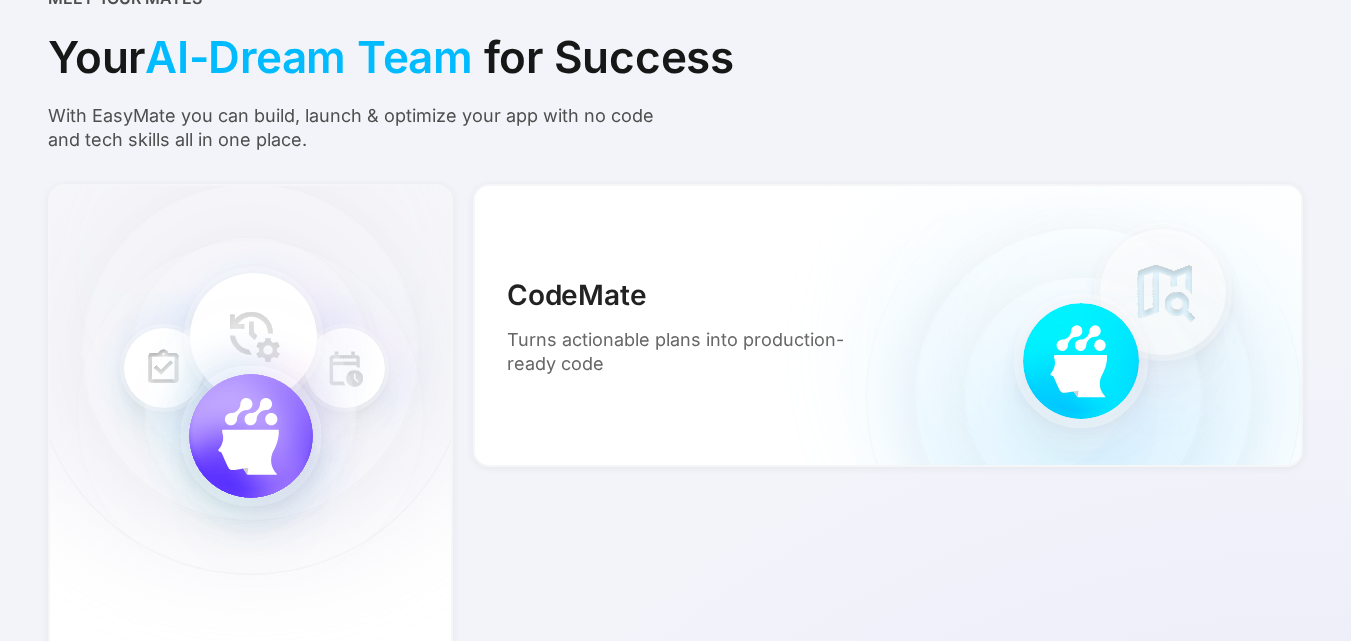 drag, startPoint x: 787, startPoint y: 245, endPoint x: 799, endPoint y: 346, distance: 101.71037 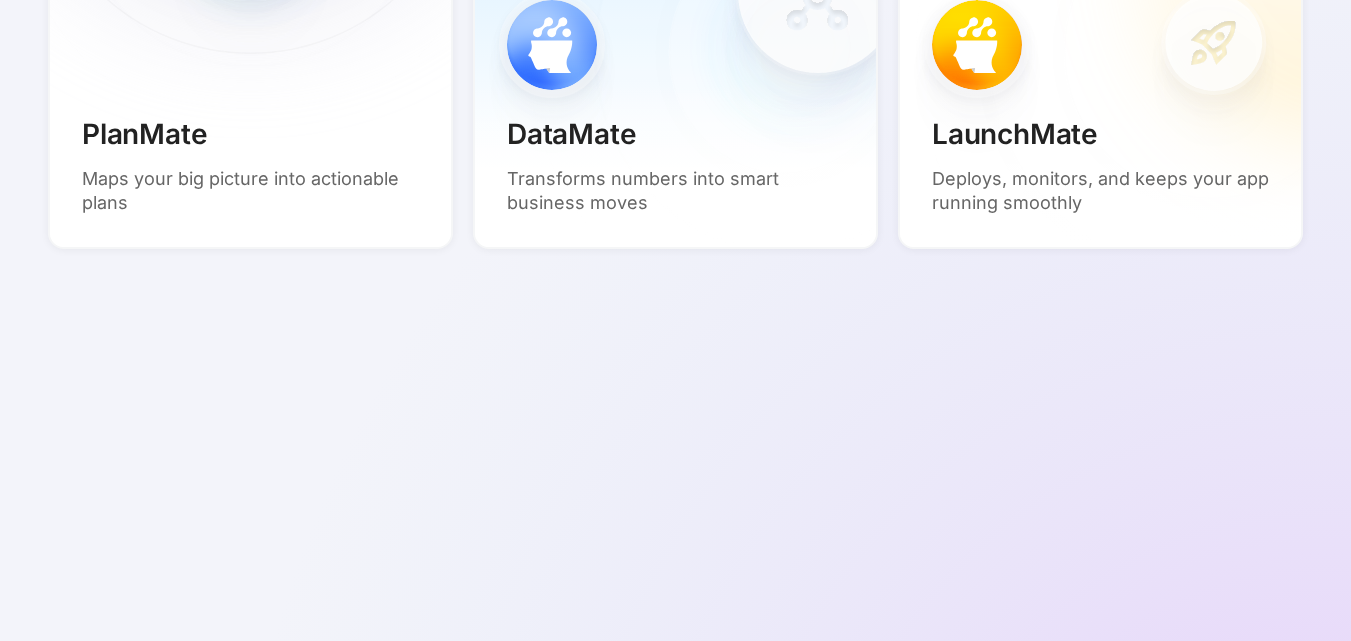 drag, startPoint x: 601, startPoint y: 104, endPoint x: 614, endPoint y: 231, distance: 127.66362 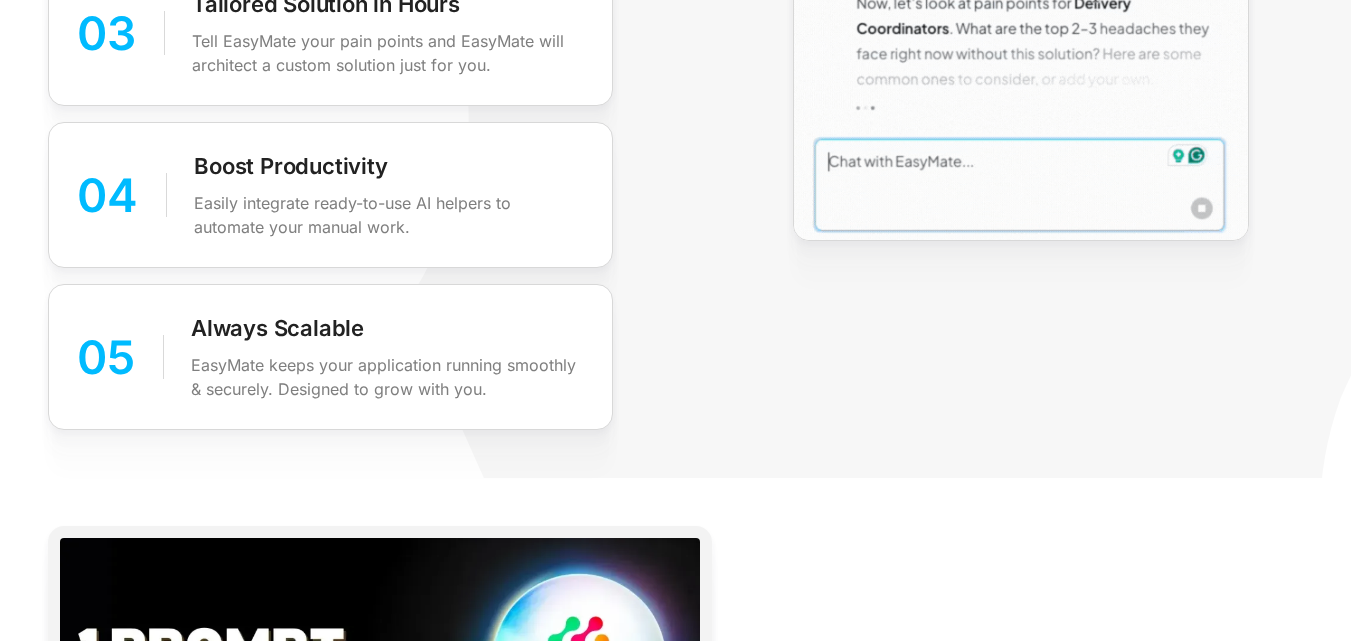 drag, startPoint x: 634, startPoint y: 203, endPoint x: 627, endPoint y: 309, distance: 106.23088 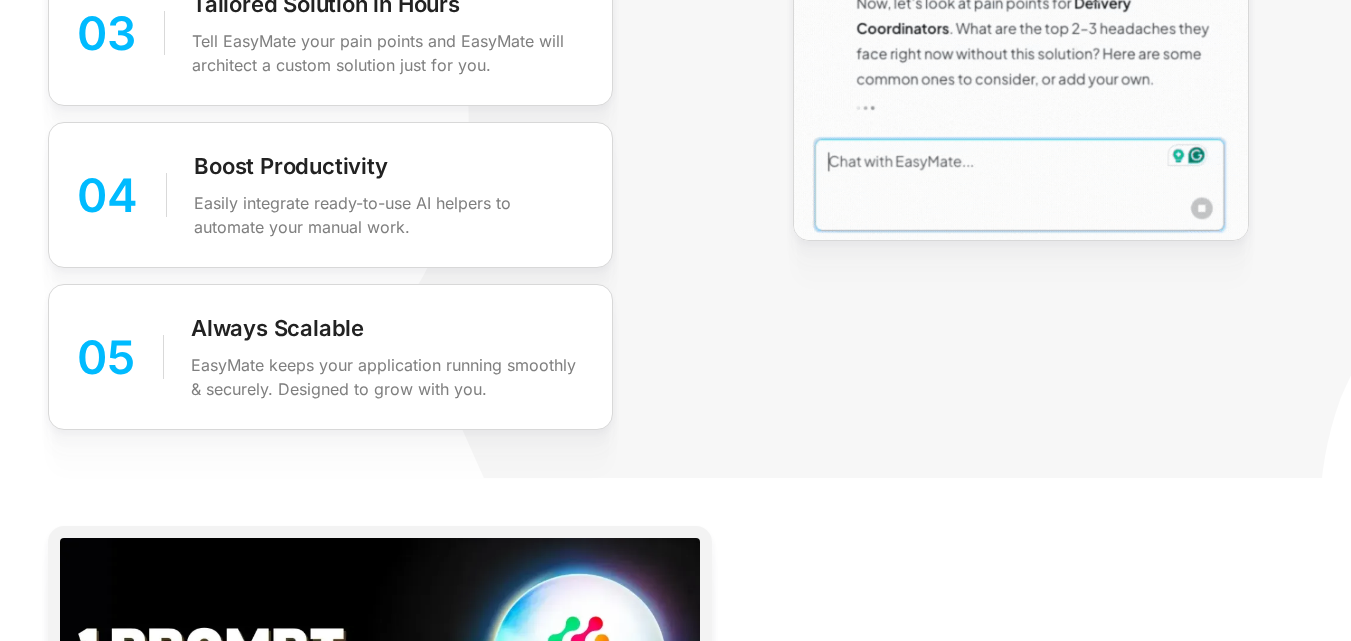 scroll, scrollTop: 3442, scrollLeft: 0, axis: vertical 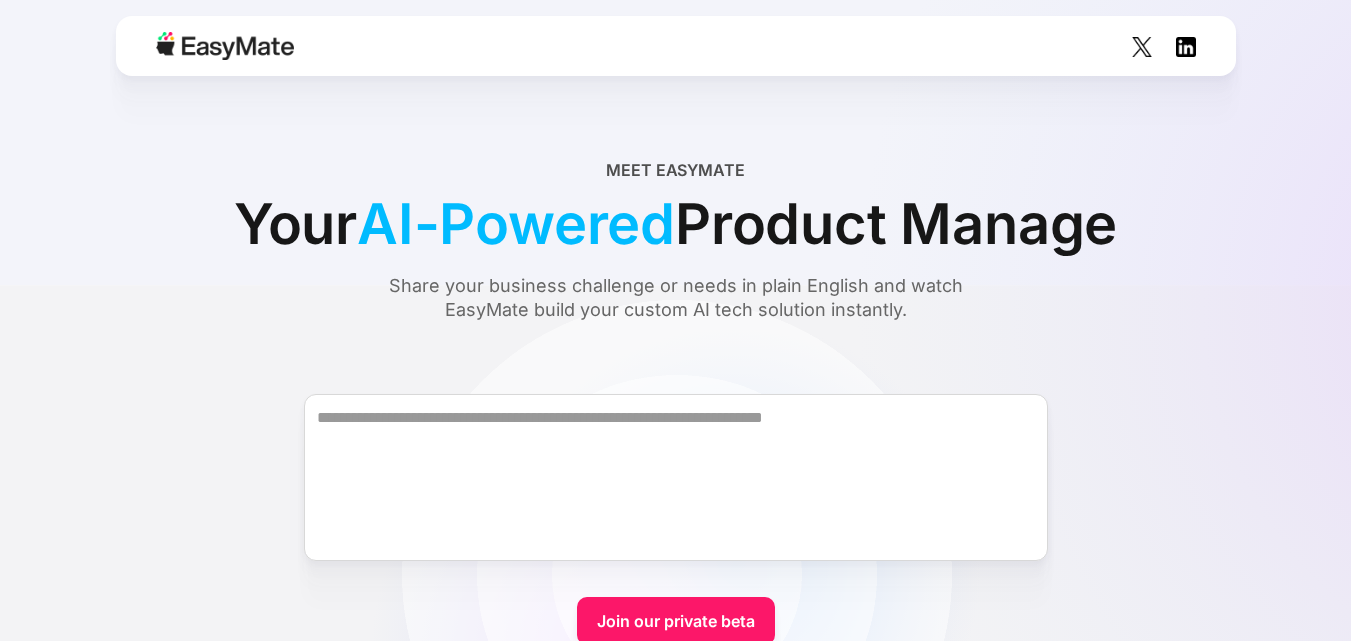 drag, startPoint x: 1232, startPoint y: 357, endPoint x: 1160, endPoint y: 101, distance: 265.9323 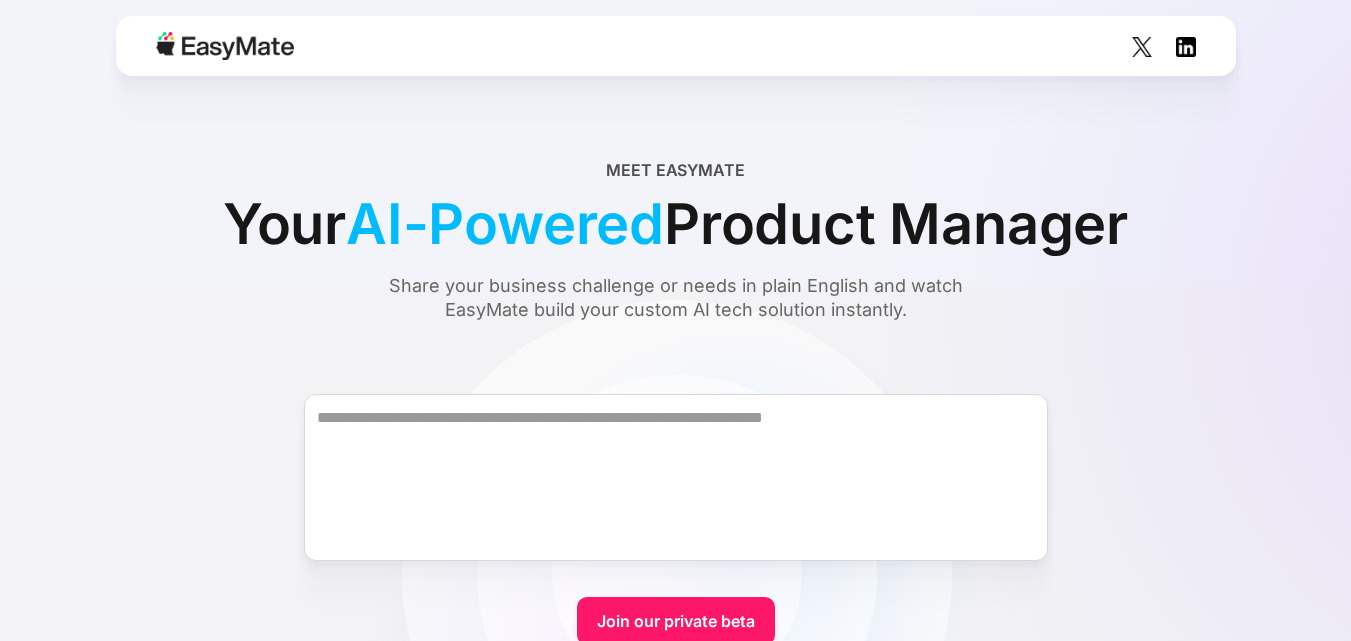 click on "Join our private beta" at bounding box center (676, 621) 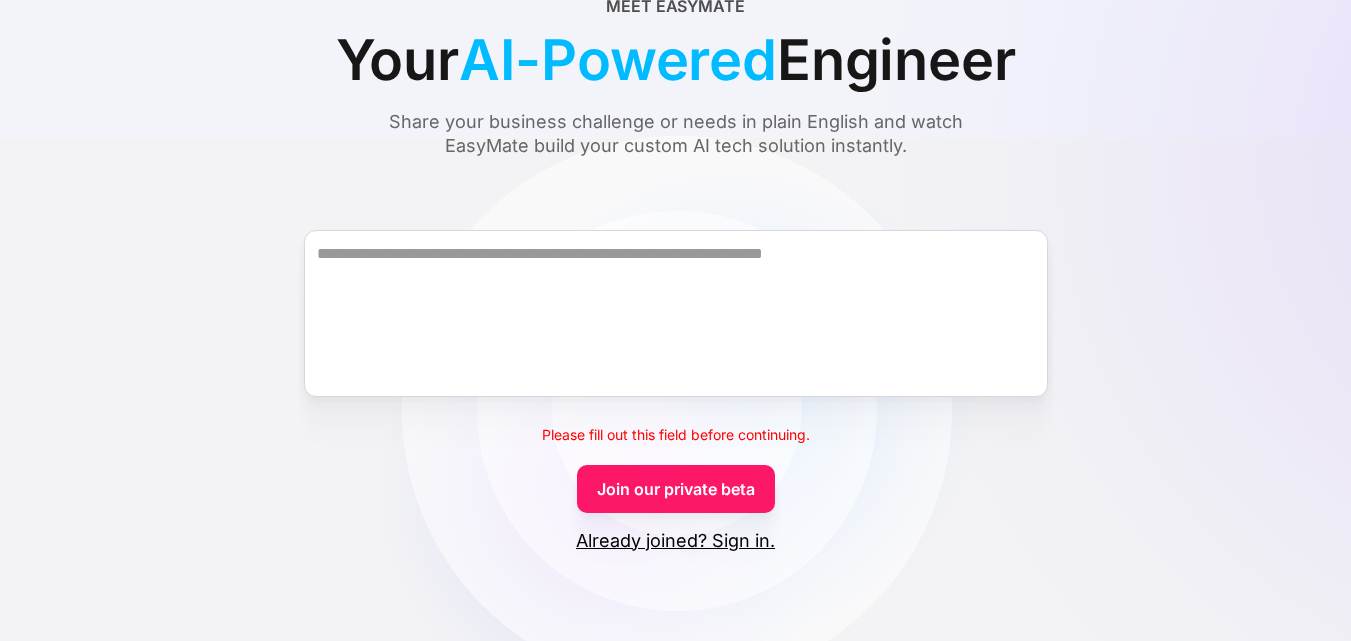 drag, startPoint x: 287, startPoint y: 247, endPoint x: 313, endPoint y: 353, distance: 109.14211 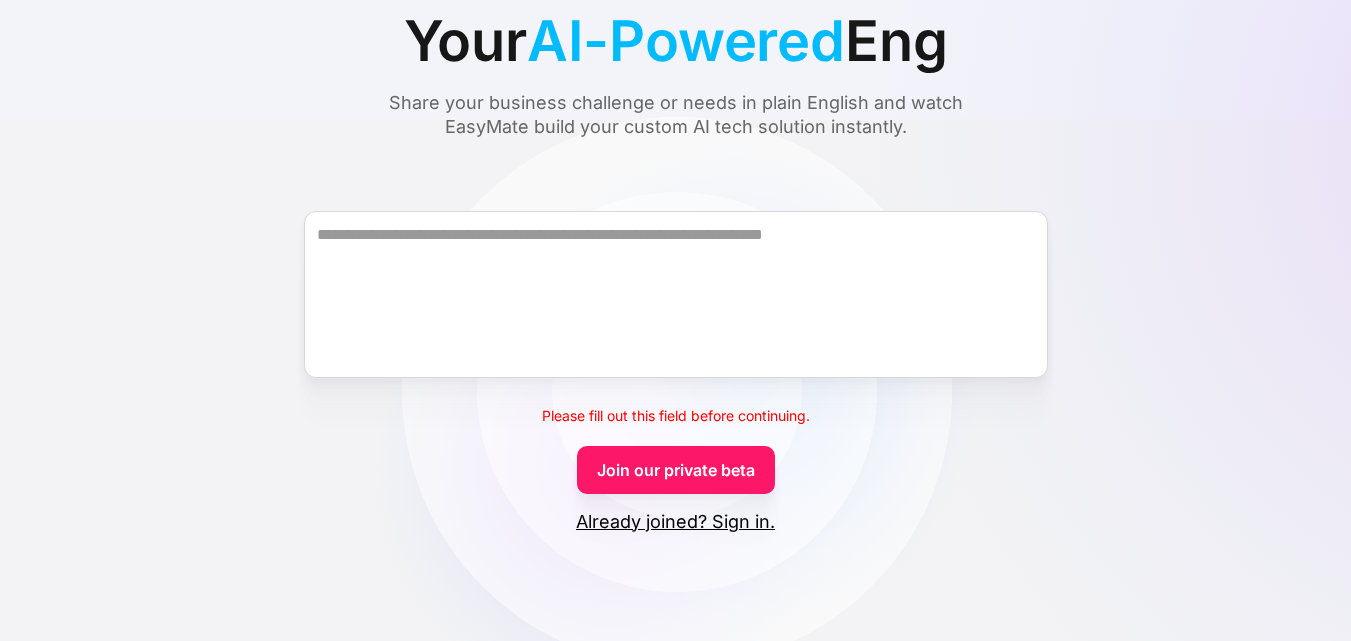 click on "Already joined? Sign in." at bounding box center [675, 522] 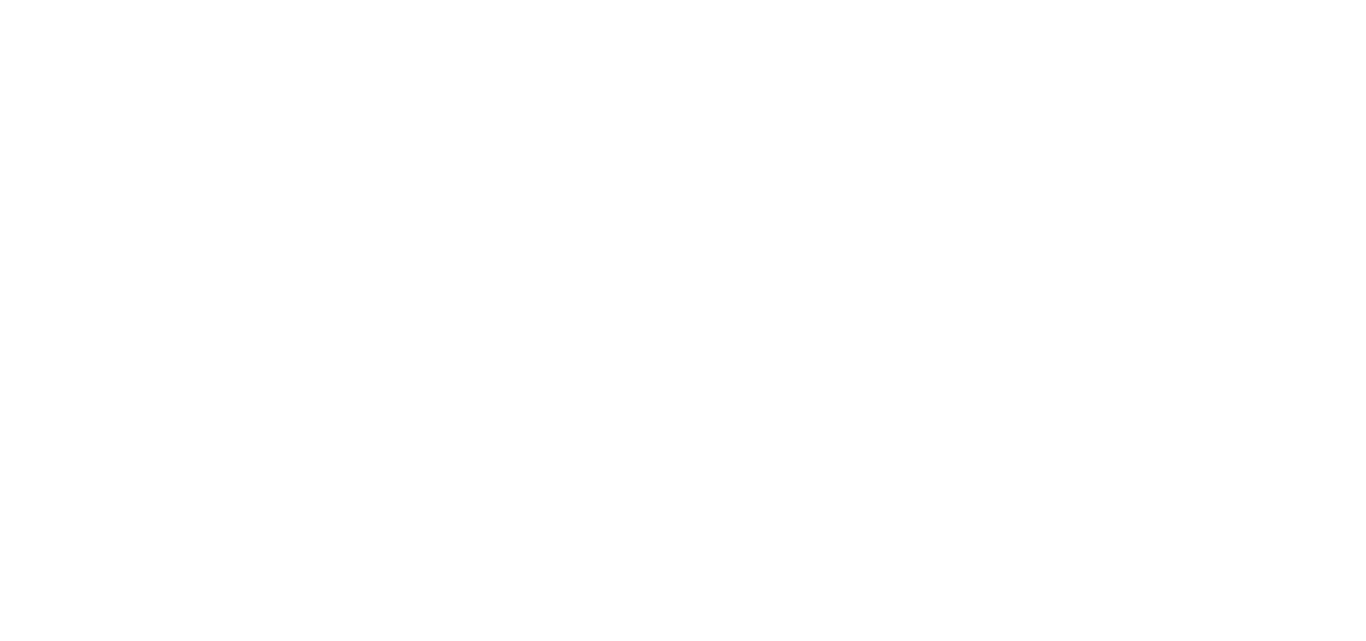 scroll, scrollTop: 0, scrollLeft: 0, axis: both 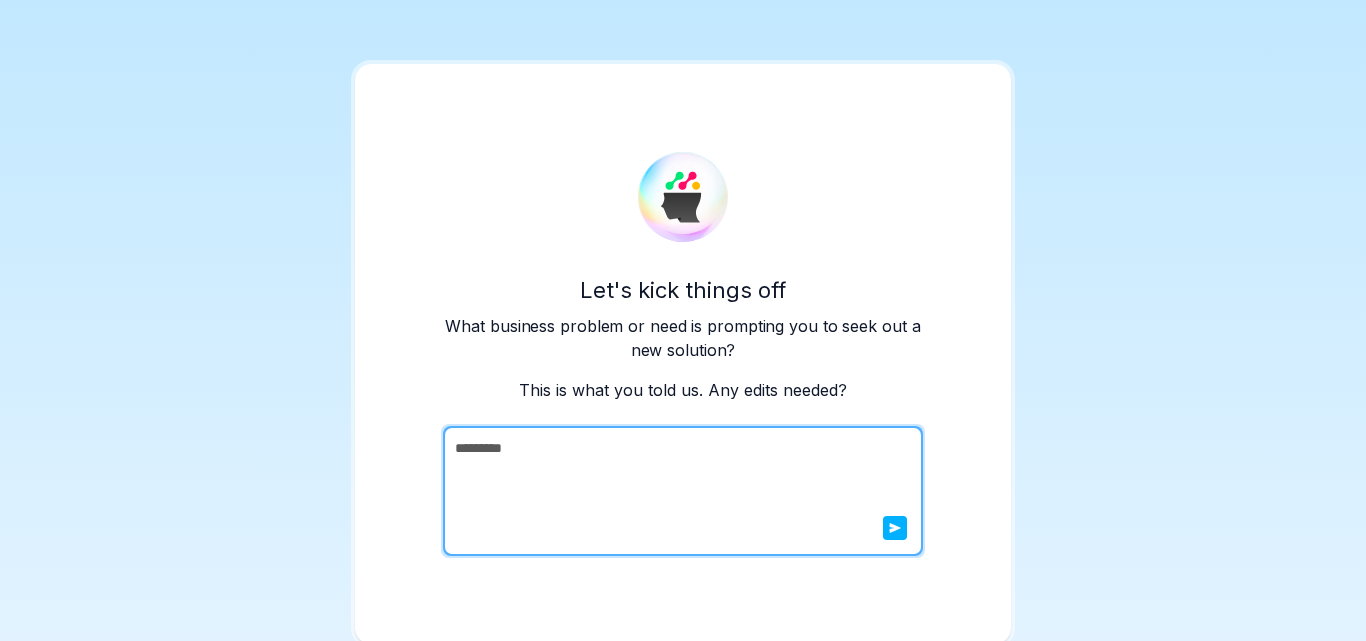click on "*********" at bounding box center [681, 491] 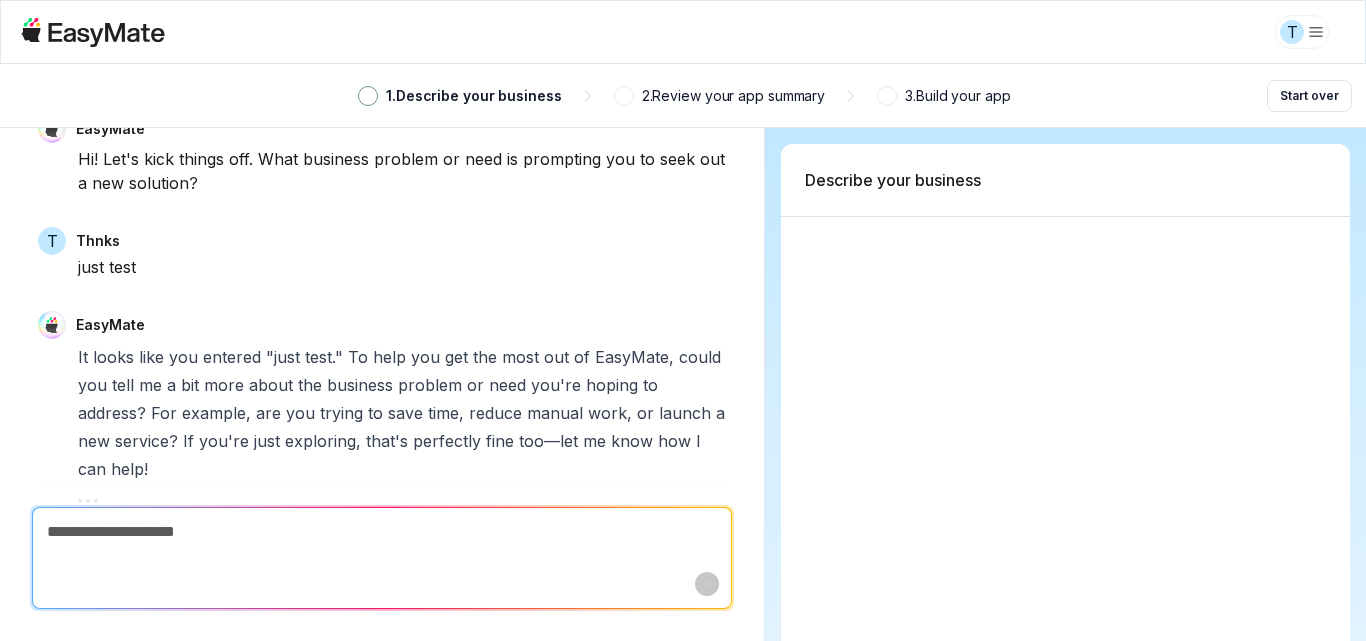 scroll, scrollTop: 81, scrollLeft: 0, axis: vertical 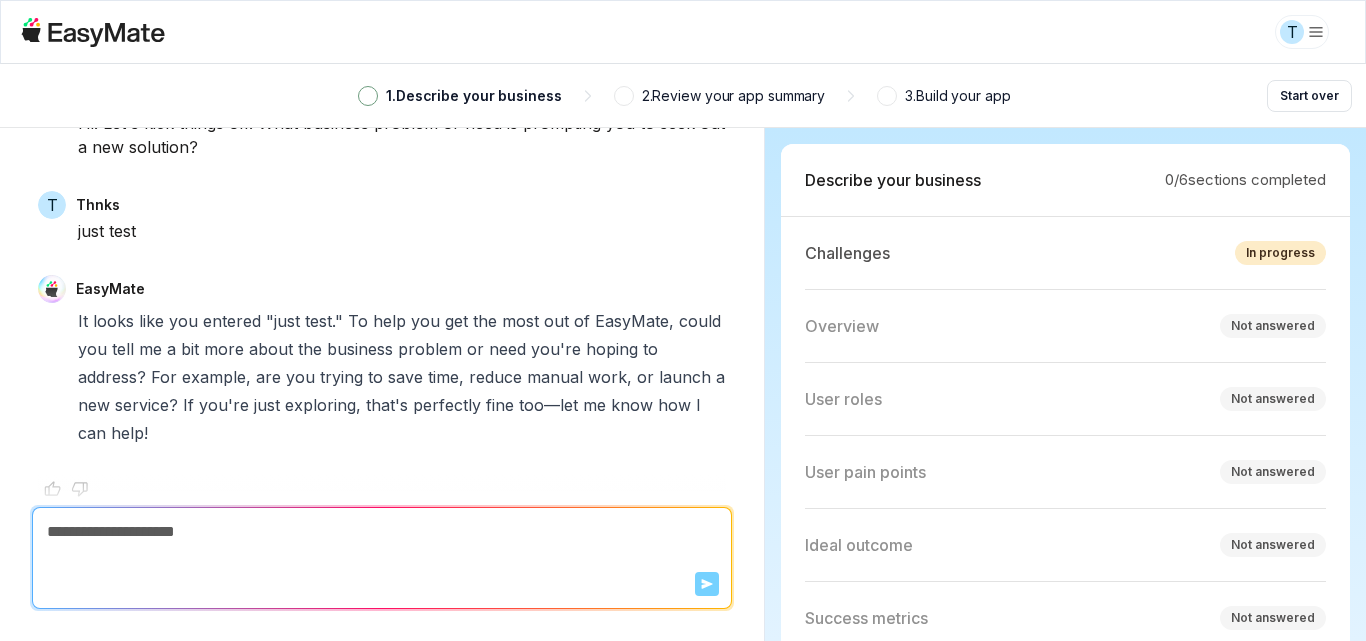 click on "Not answered" at bounding box center [1273, 326] 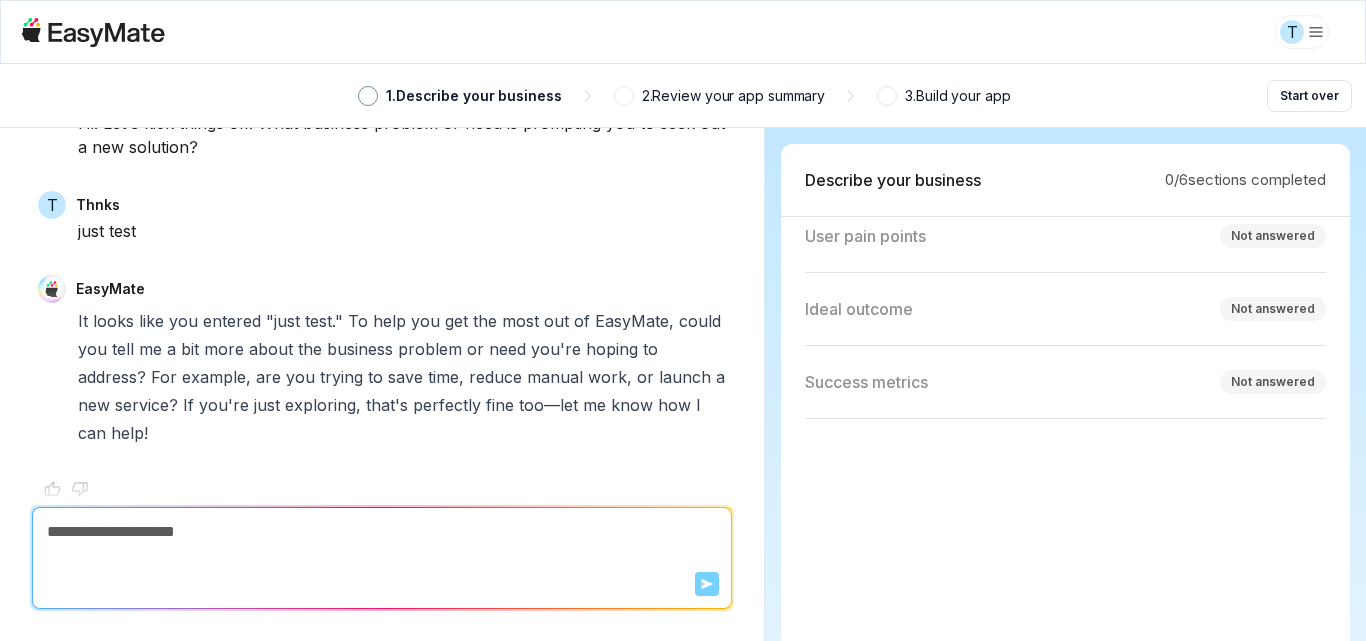 drag, startPoint x: 962, startPoint y: 300, endPoint x: 956, endPoint y: 410, distance: 110.16351 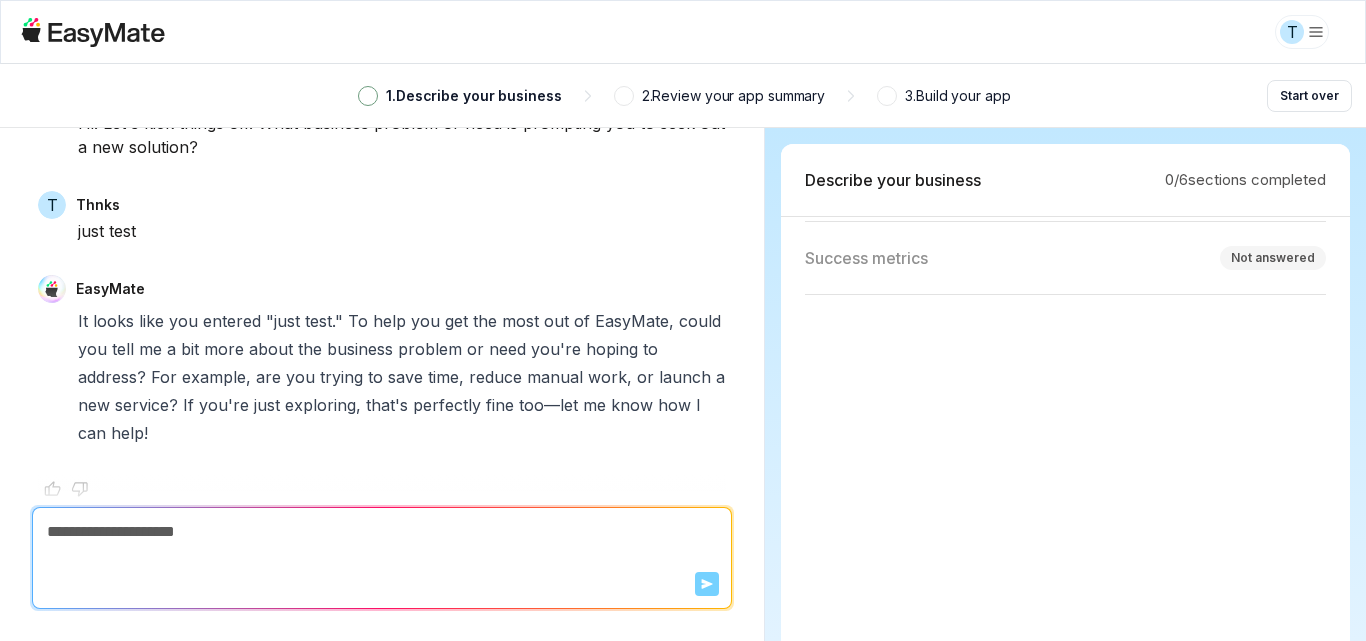 click on "3 .  Build your app" at bounding box center [957, 96] 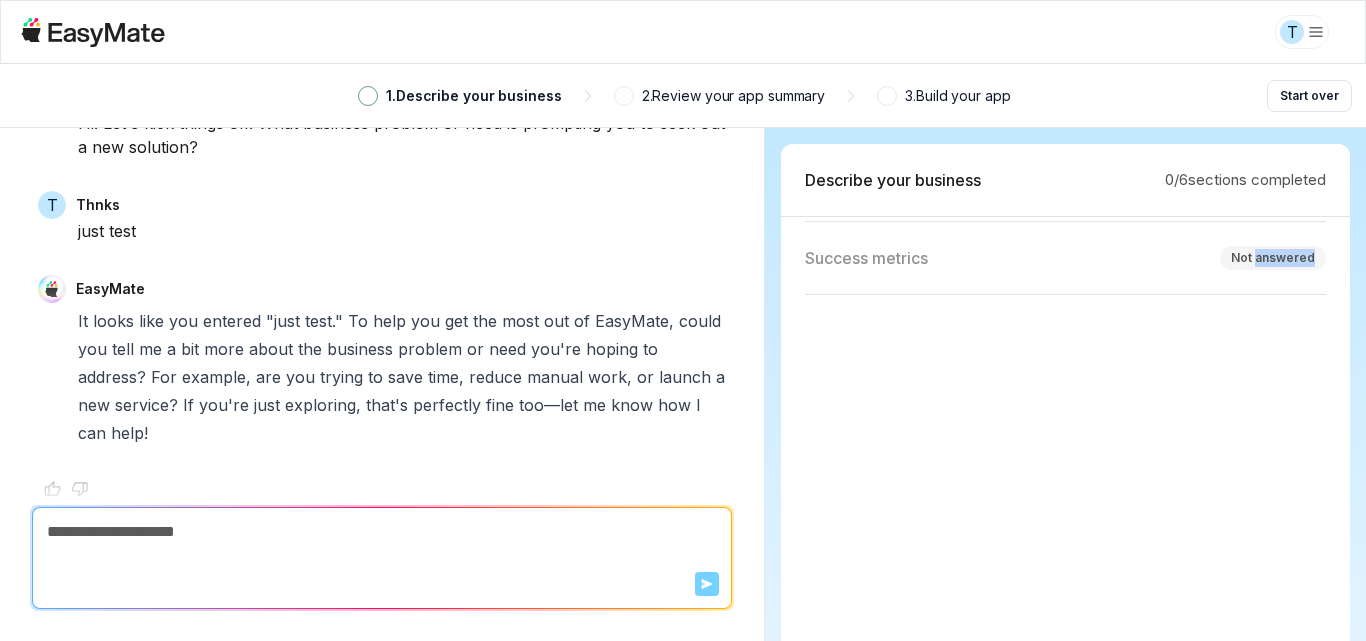 drag, startPoint x: 1258, startPoint y: 255, endPoint x: 1250, endPoint y: 231, distance: 25.298222 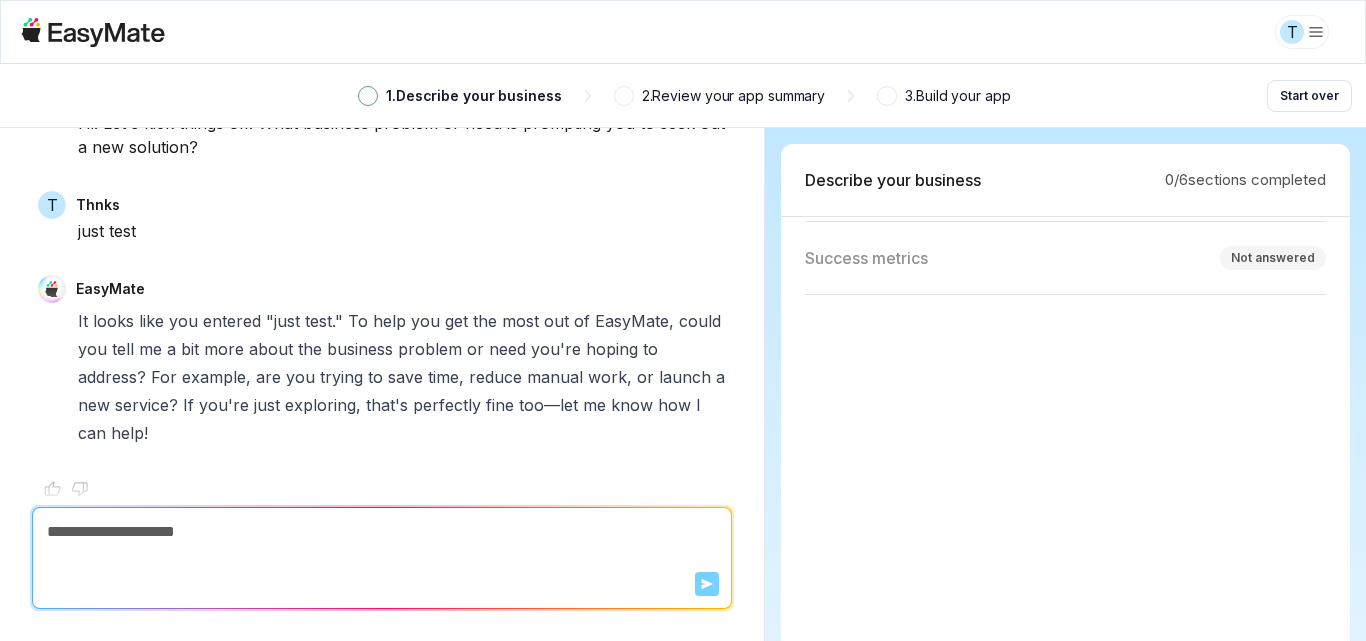 click on "0 / 6  sections completed" at bounding box center (1245, 180) 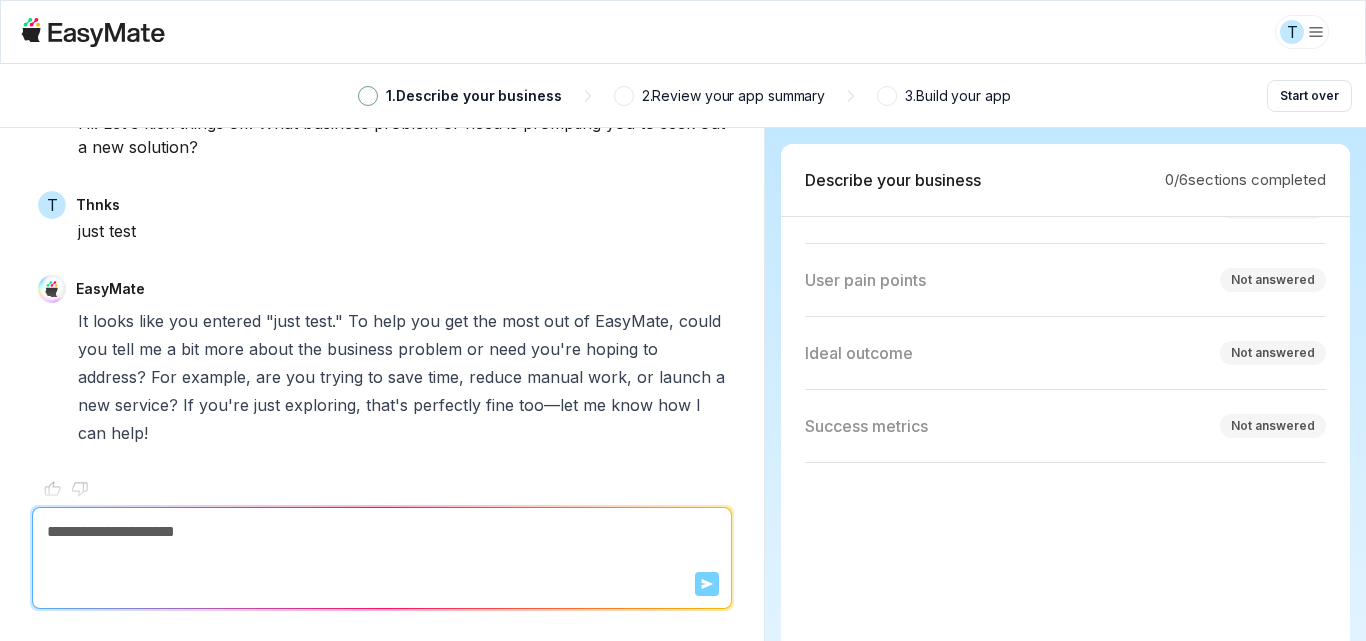 scroll, scrollTop: 0, scrollLeft: 0, axis: both 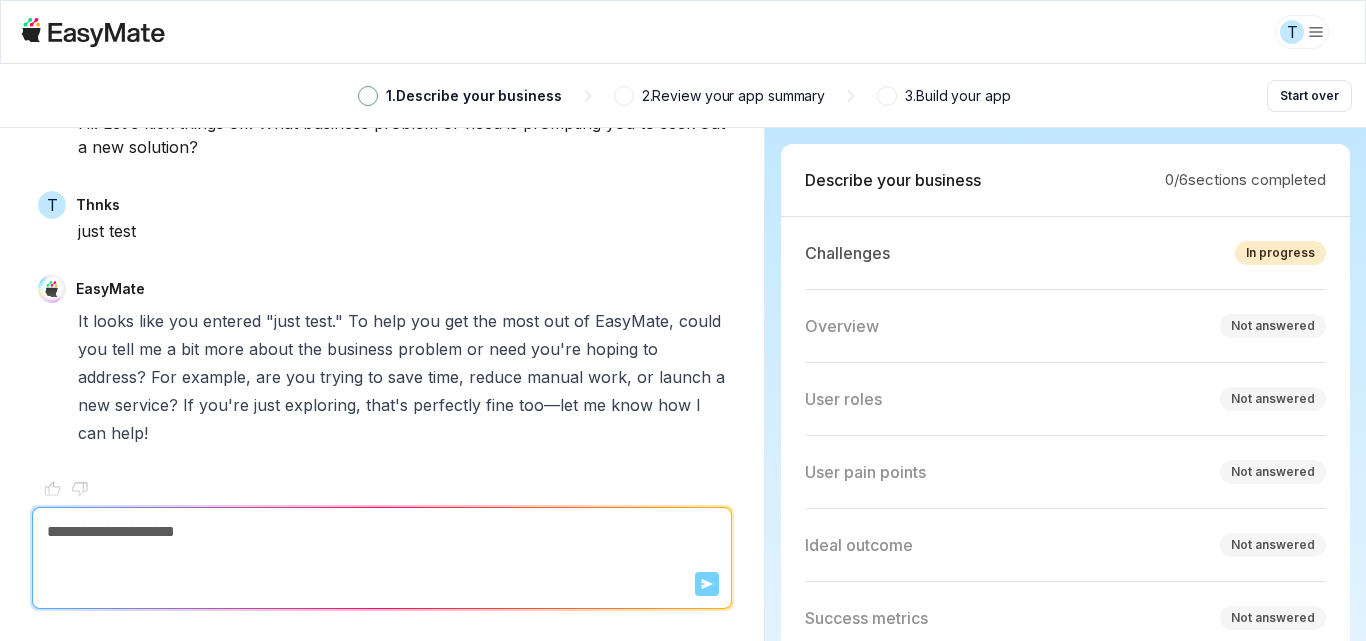 drag, startPoint x: 1102, startPoint y: 438, endPoint x: 1064, endPoint y: 213, distance: 228.18633 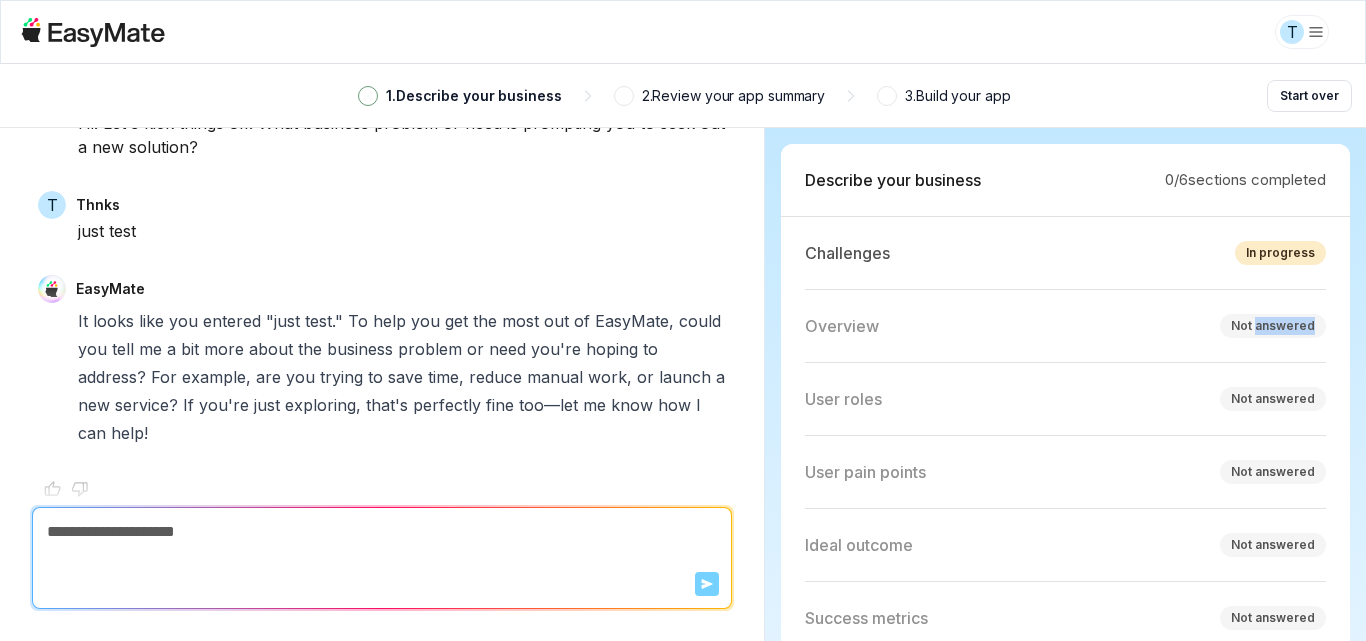 click on "Not answered" at bounding box center (1273, 326) 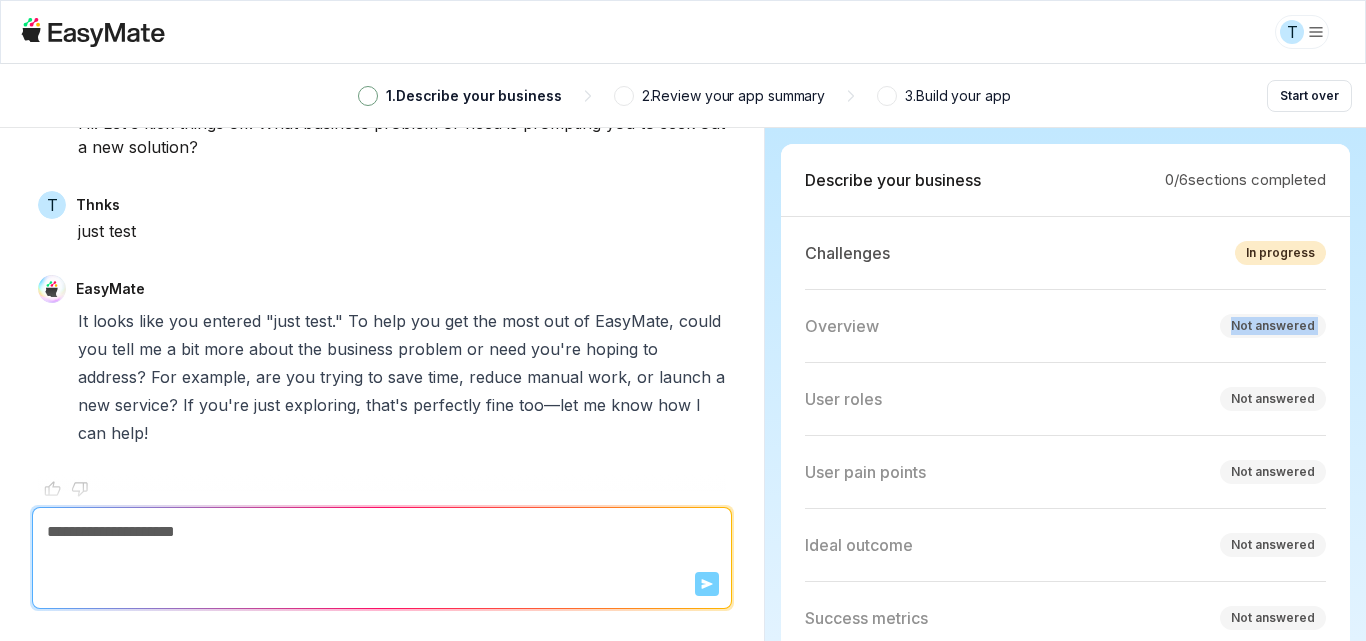 click on "Not answered" at bounding box center [1273, 326] 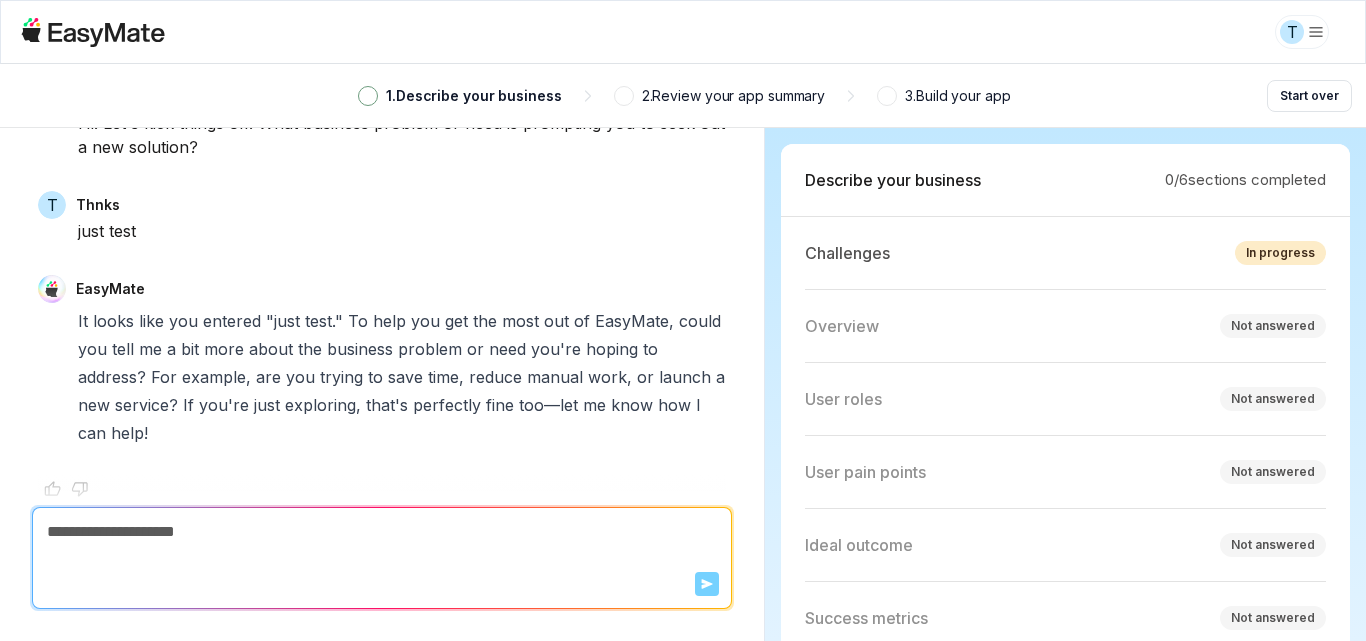 click on "Overview Not answered" at bounding box center [1065, 326] 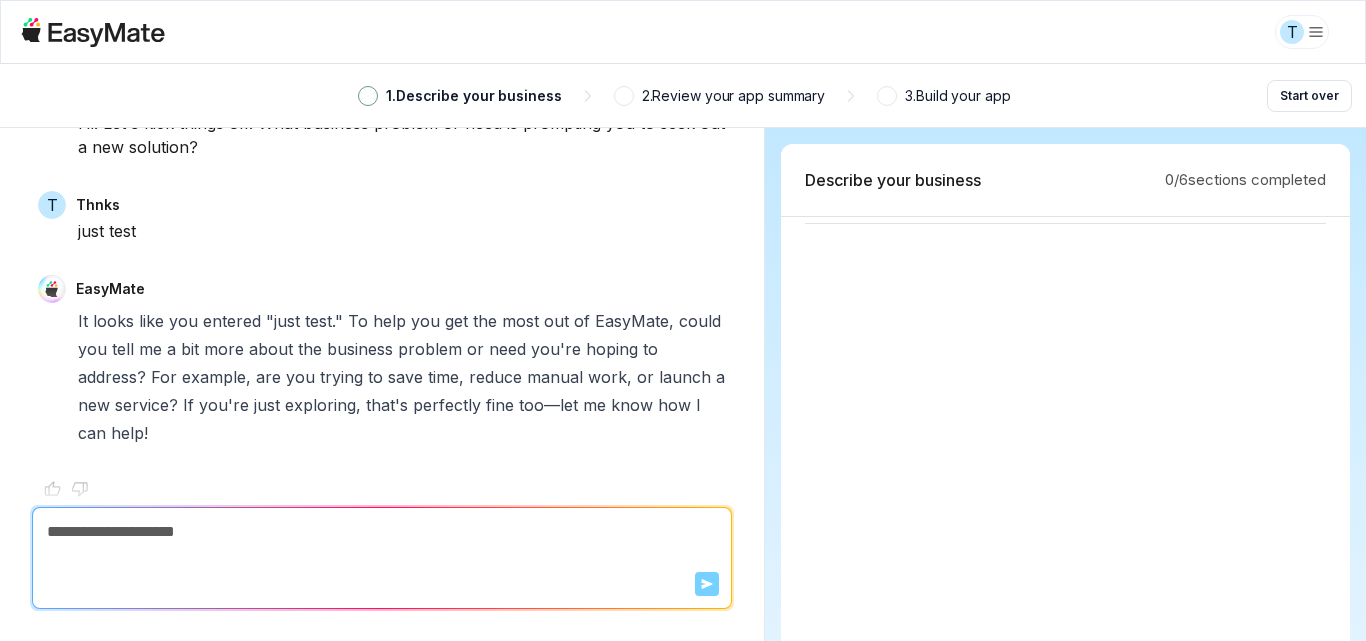 drag, startPoint x: 991, startPoint y: 260, endPoint x: 966, endPoint y: 474, distance: 215.45534 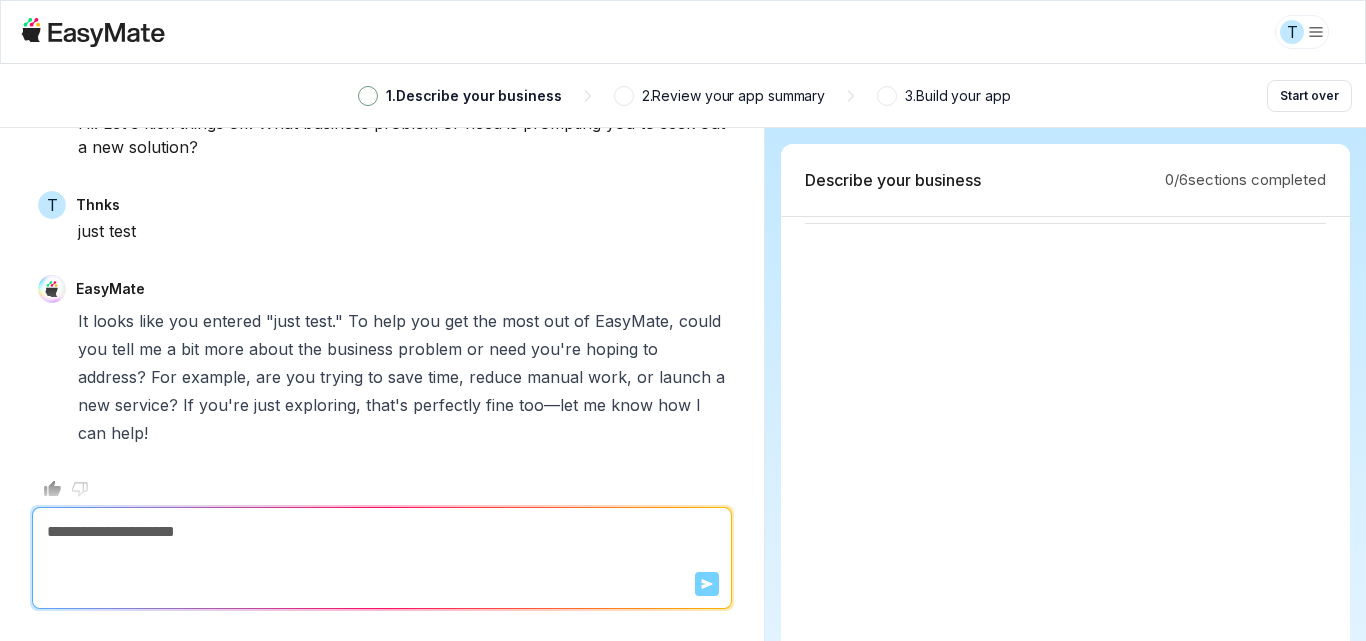 click at bounding box center (382, 532) 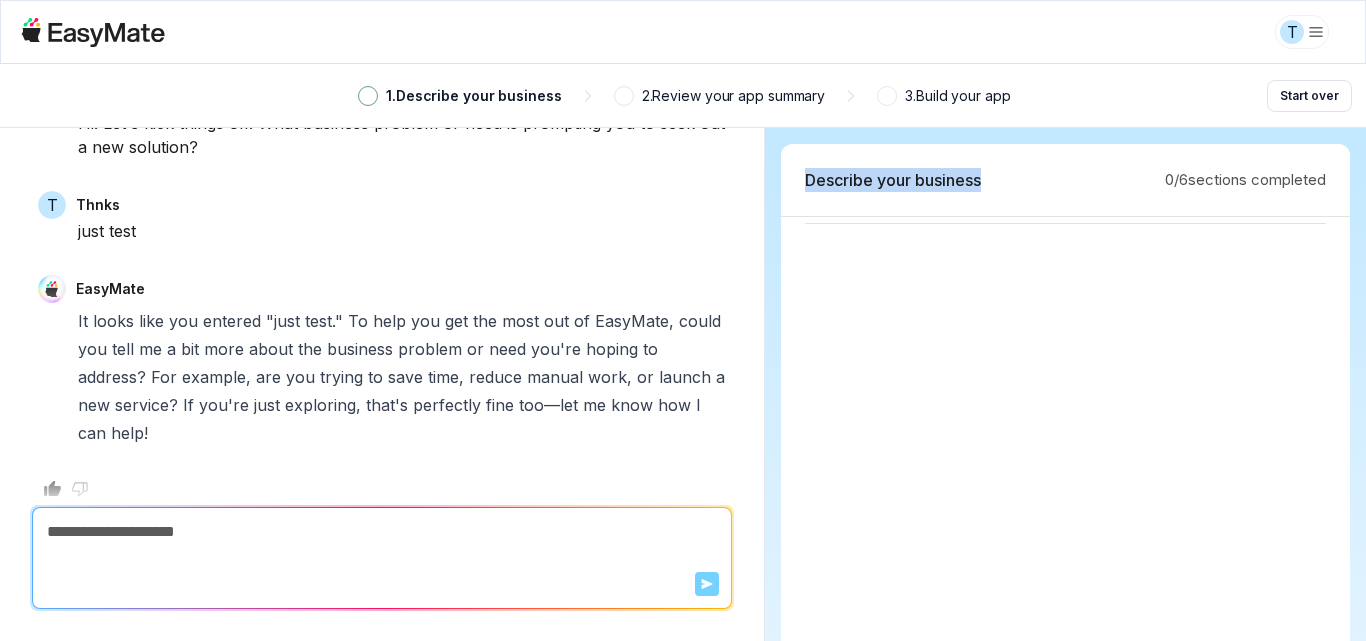 drag, startPoint x: 800, startPoint y: 180, endPoint x: 991, endPoint y: 188, distance: 191.16747 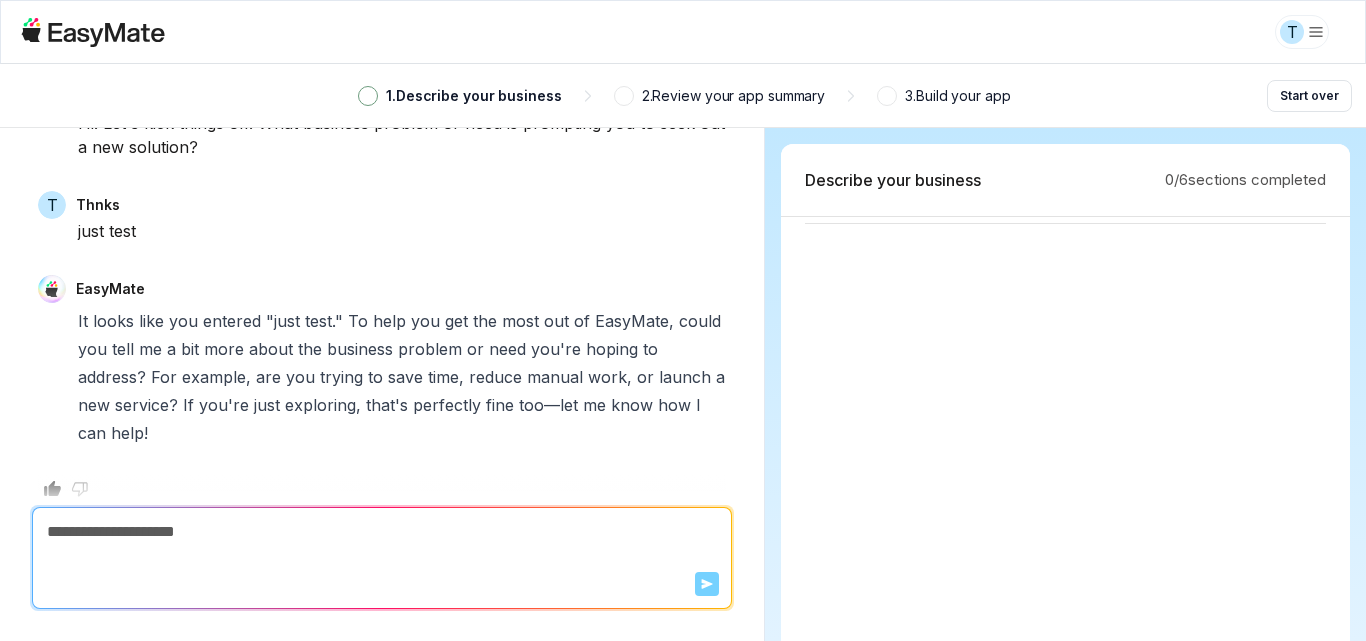 paste on "**********" 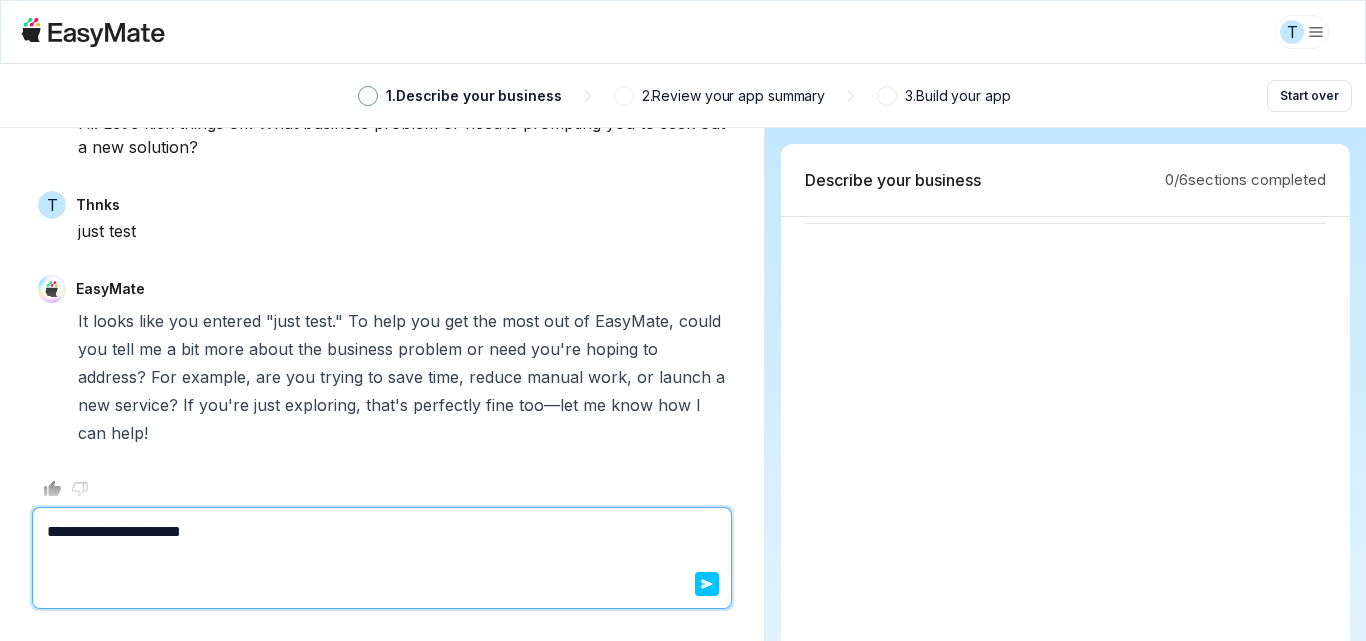 type on "*" 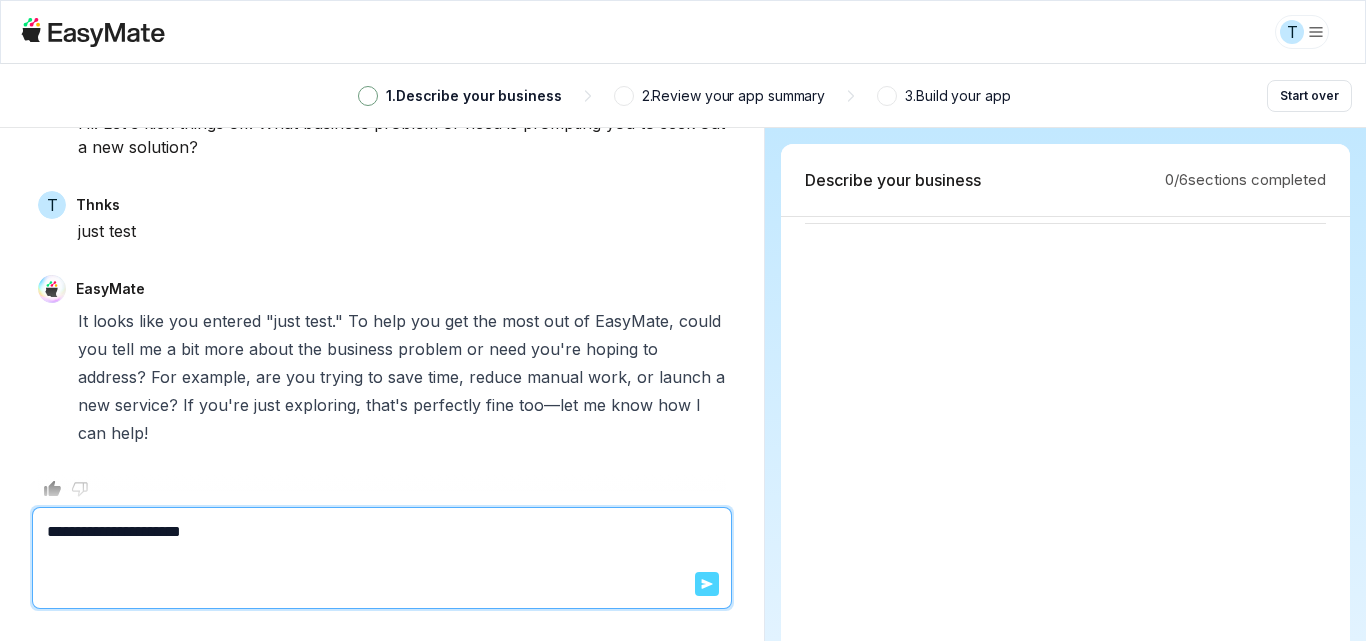 type on "**********" 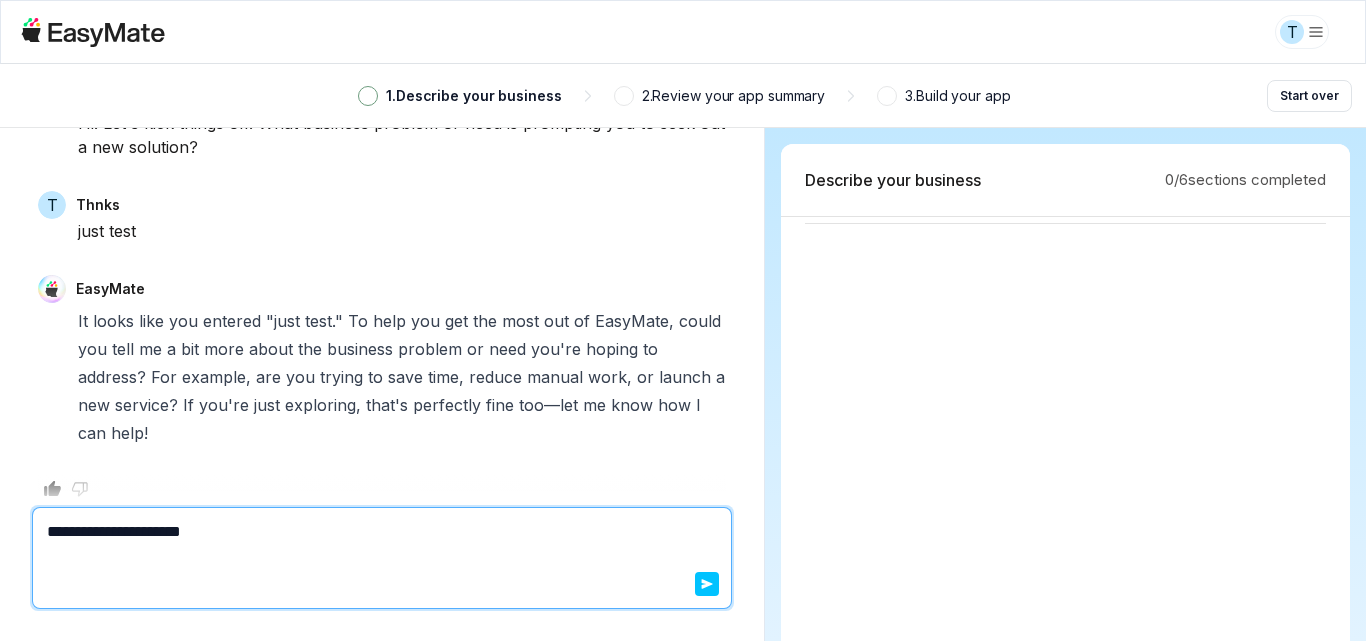type on "*" 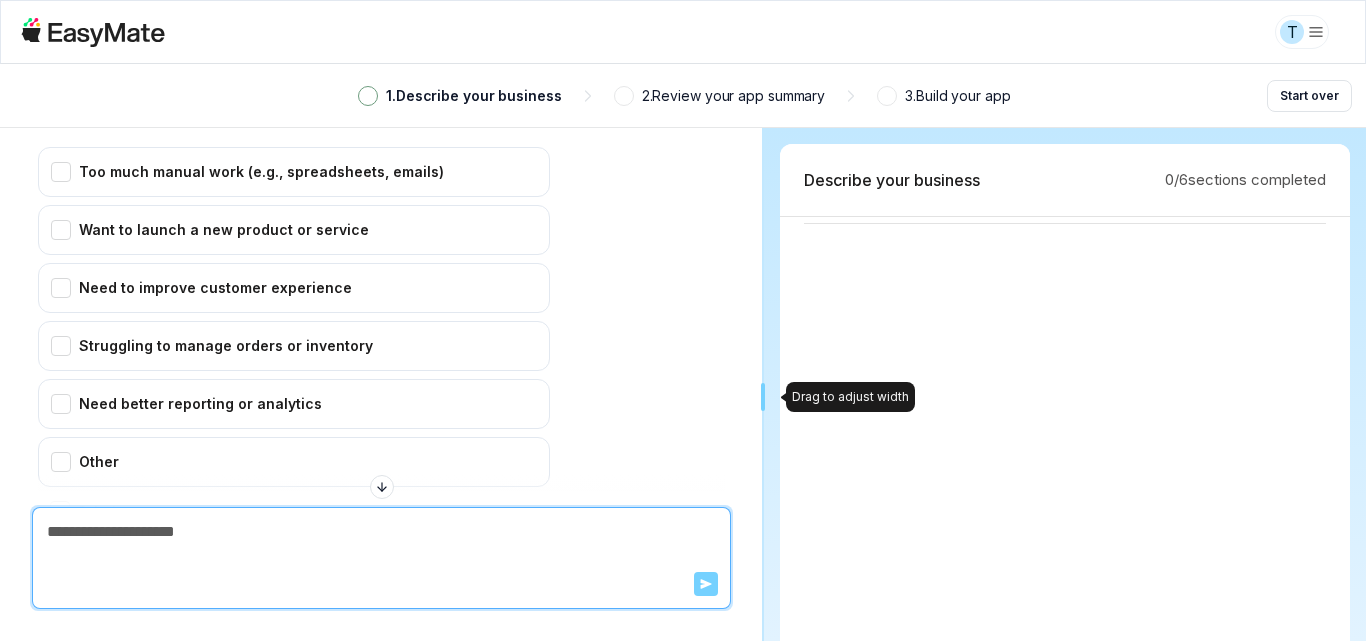 scroll, scrollTop: 801, scrollLeft: 0, axis: vertical 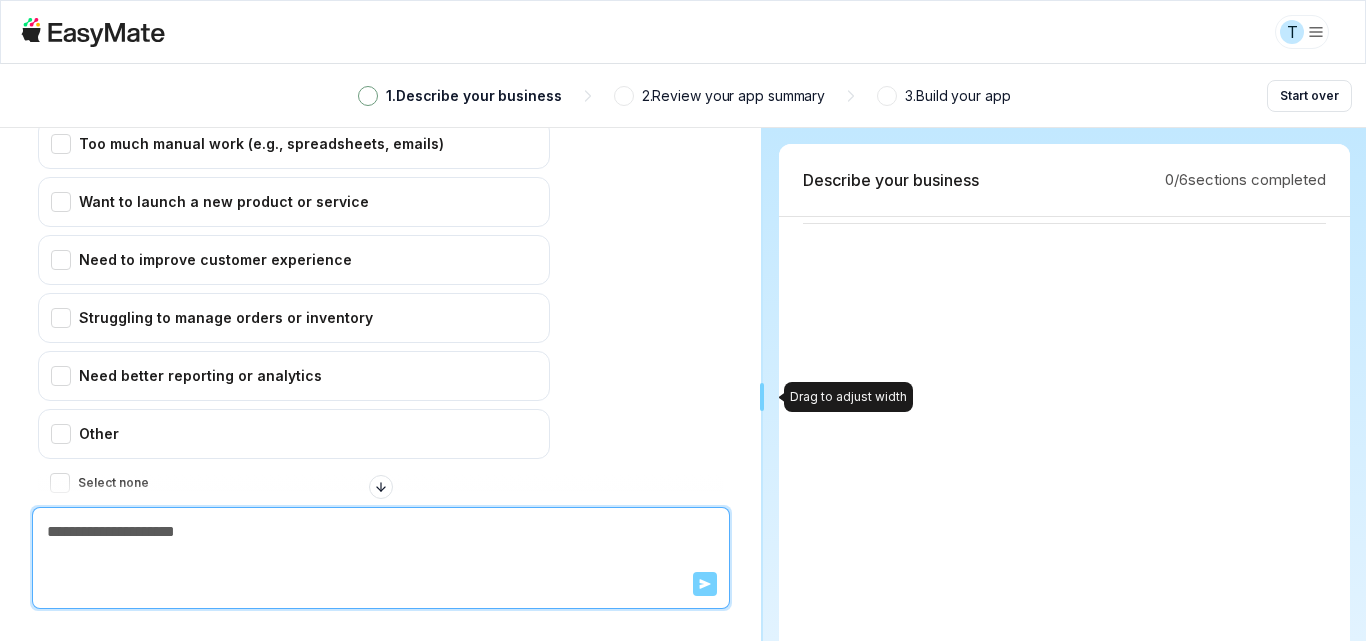 click on "Drag to adjust width Drag to adjust width" at bounding box center [762, 384] 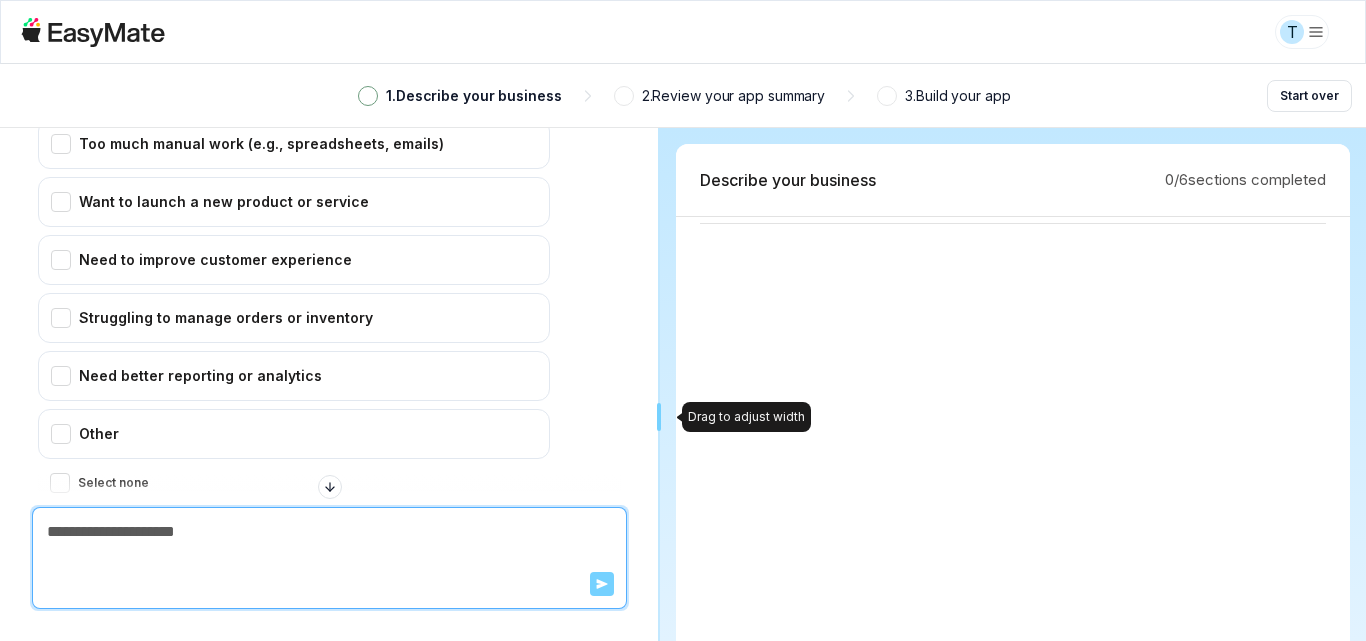 scroll, scrollTop: 773, scrollLeft: 0, axis: vertical 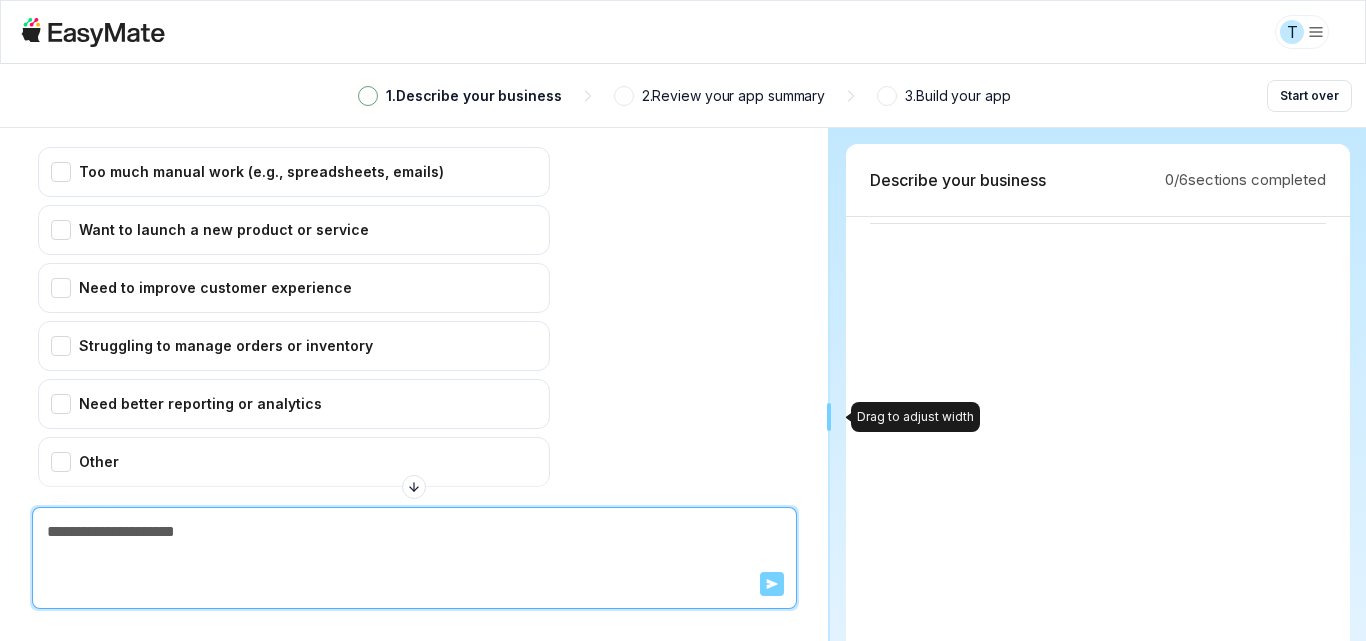 click on "Drag to adjust width Drag to adjust width" at bounding box center (829, 384) 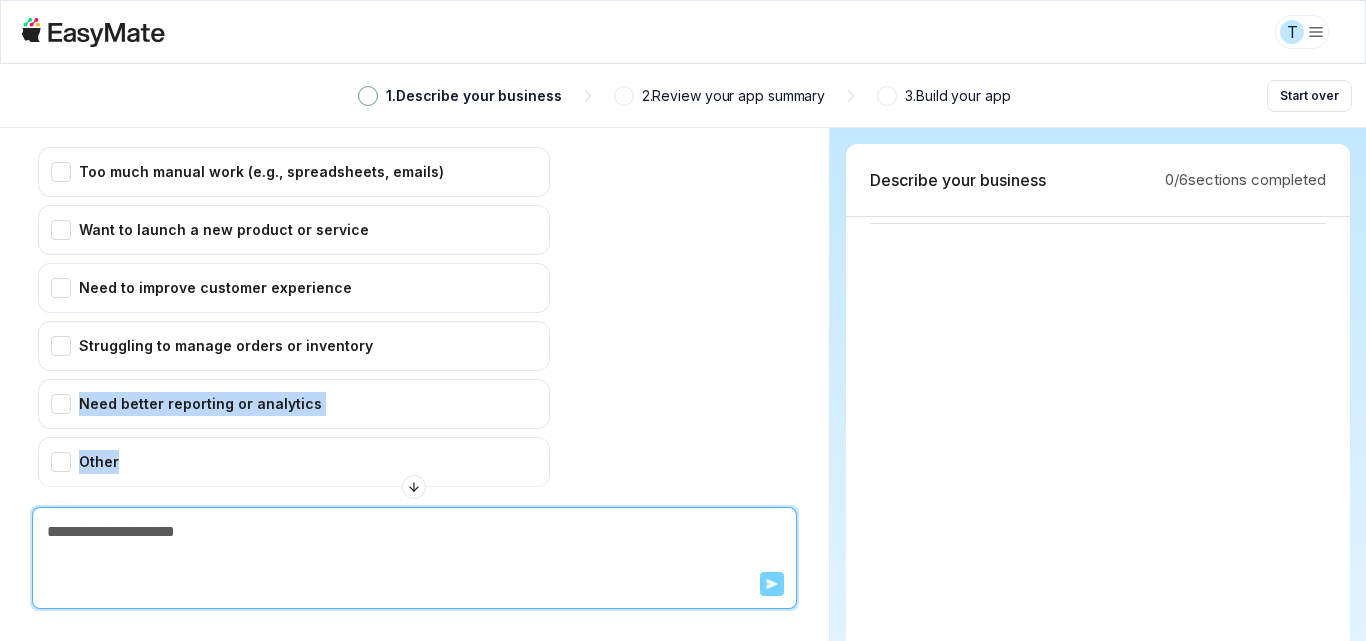 drag, startPoint x: 614, startPoint y: 327, endPoint x: 611, endPoint y: 437, distance: 110.0409 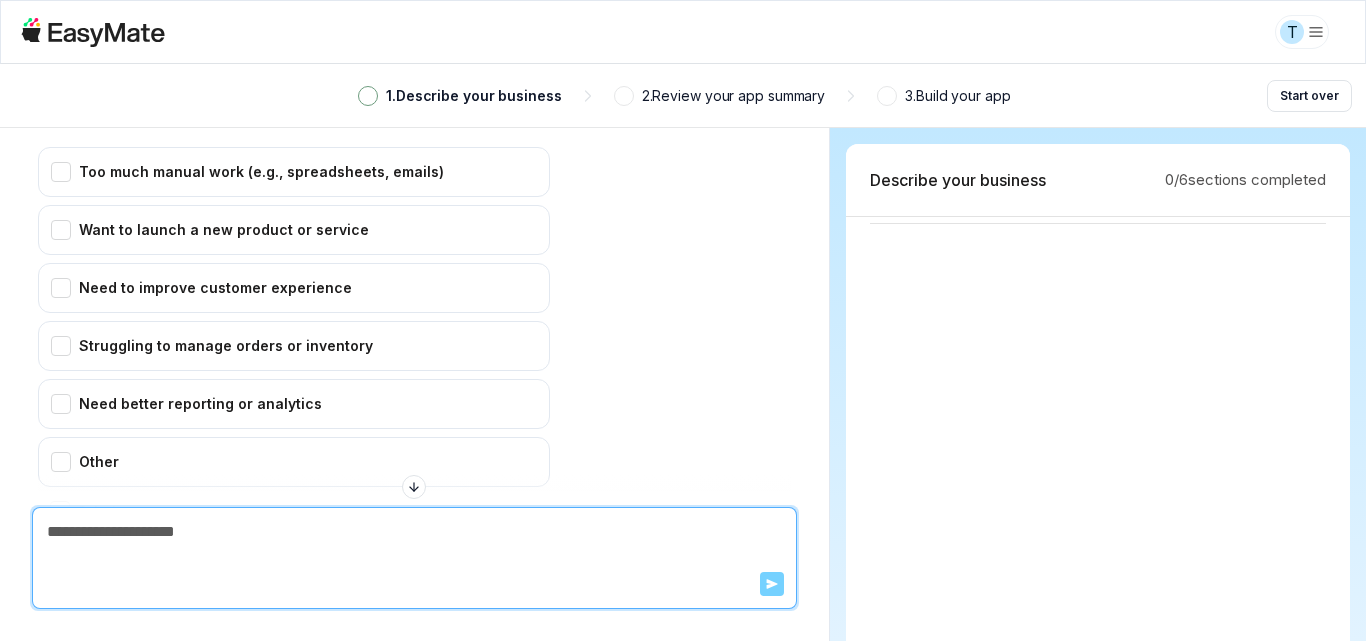 scroll, scrollTop: 673, scrollLeft: 0, axis: vertical 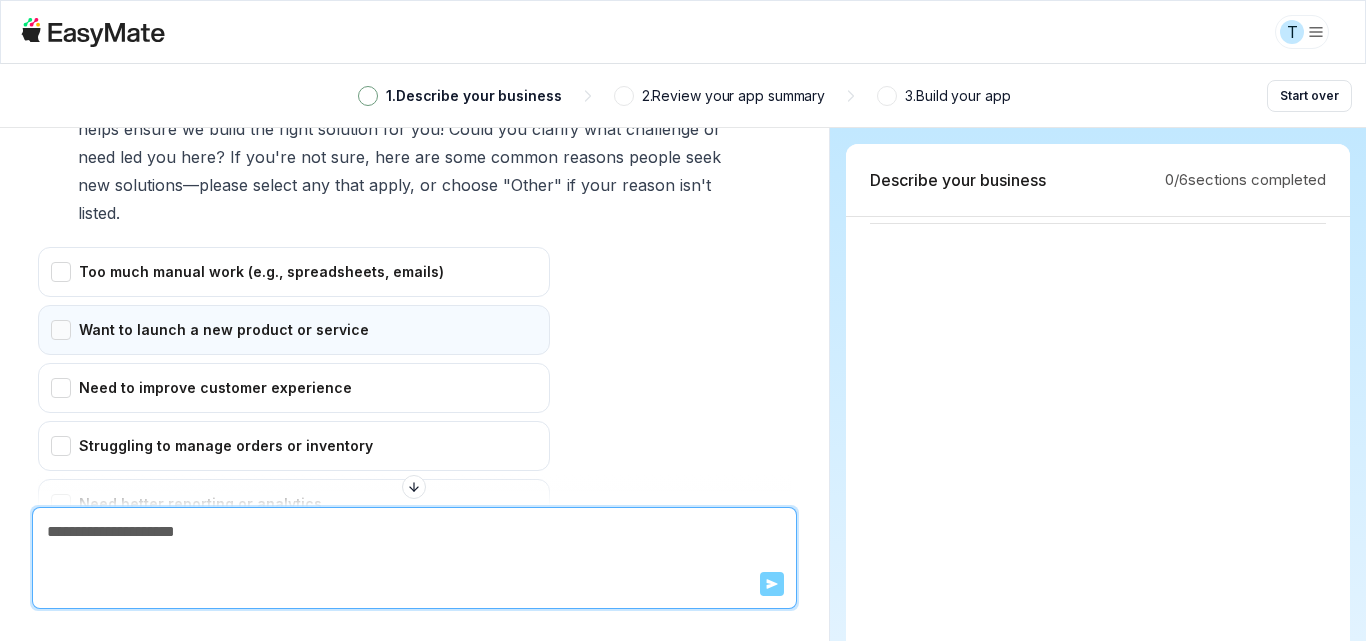 click on "Want to launch a new product or service" at bounding box center [294, 330] 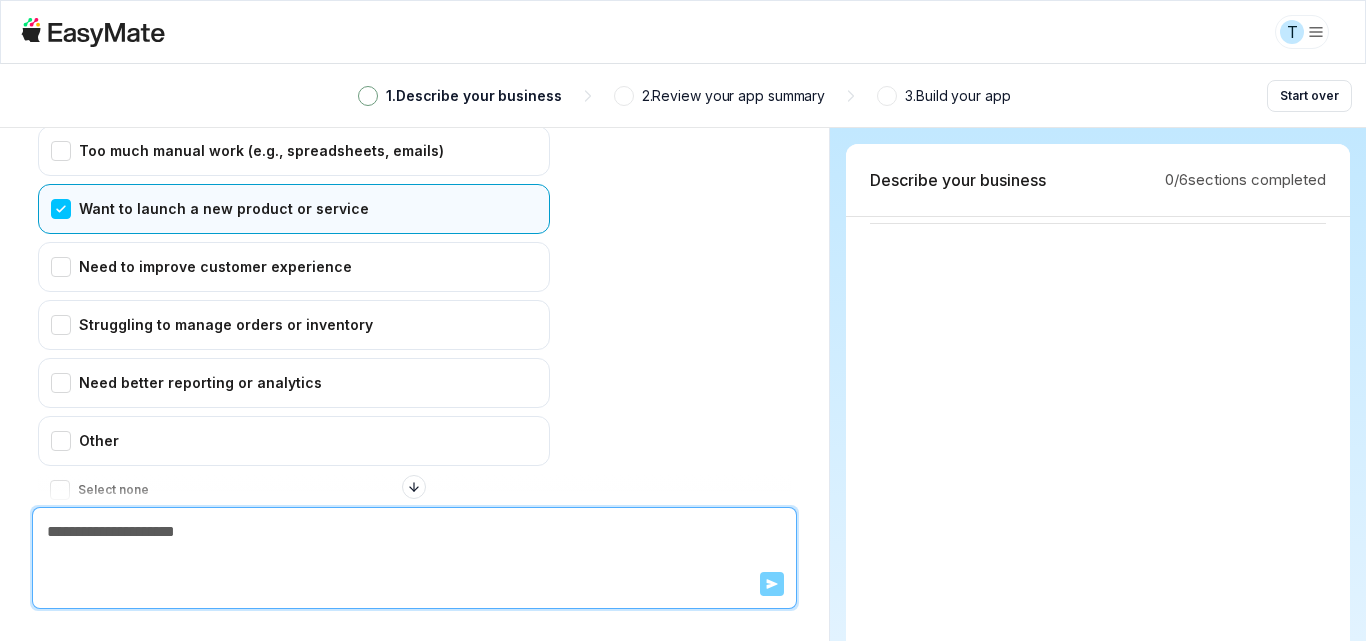 scroll, scrollTop: 873, scrollLeft: 0, axis: vertical 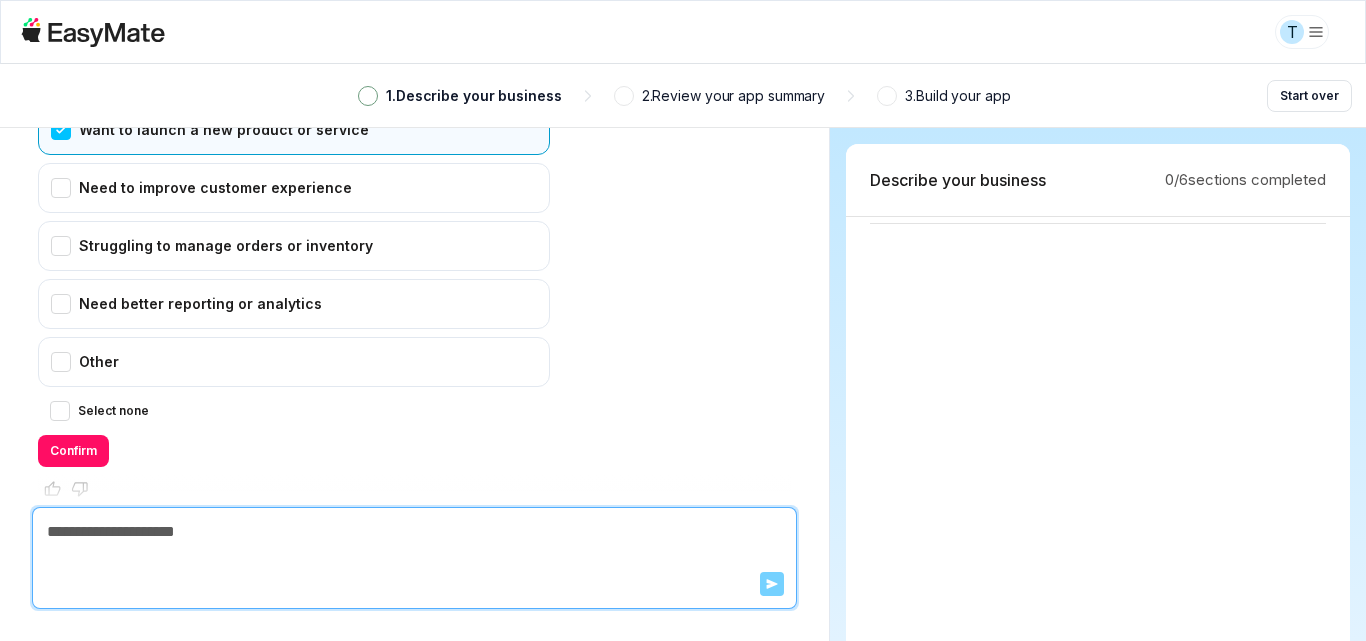 drag, startPoint x: 687, startPoint y: 249, endPoint x: 652, endPoint y: 376, distance: 131.73459 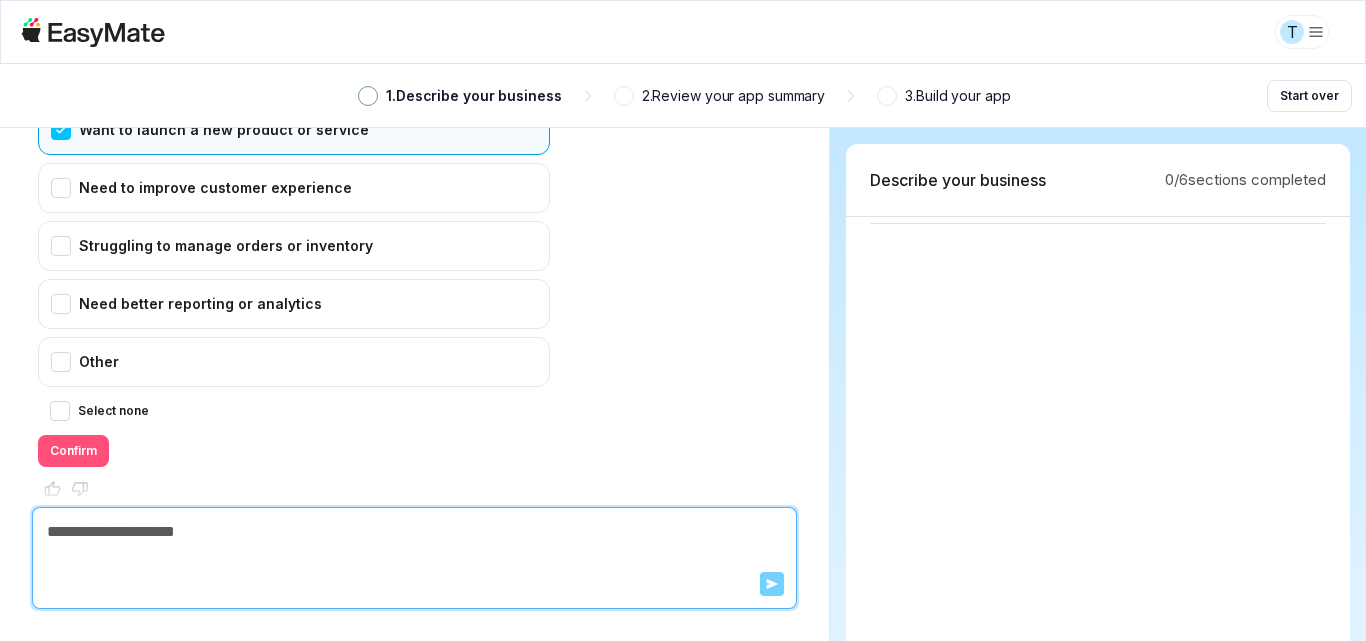 click on "Confirm" at bounding box center [73, 451] 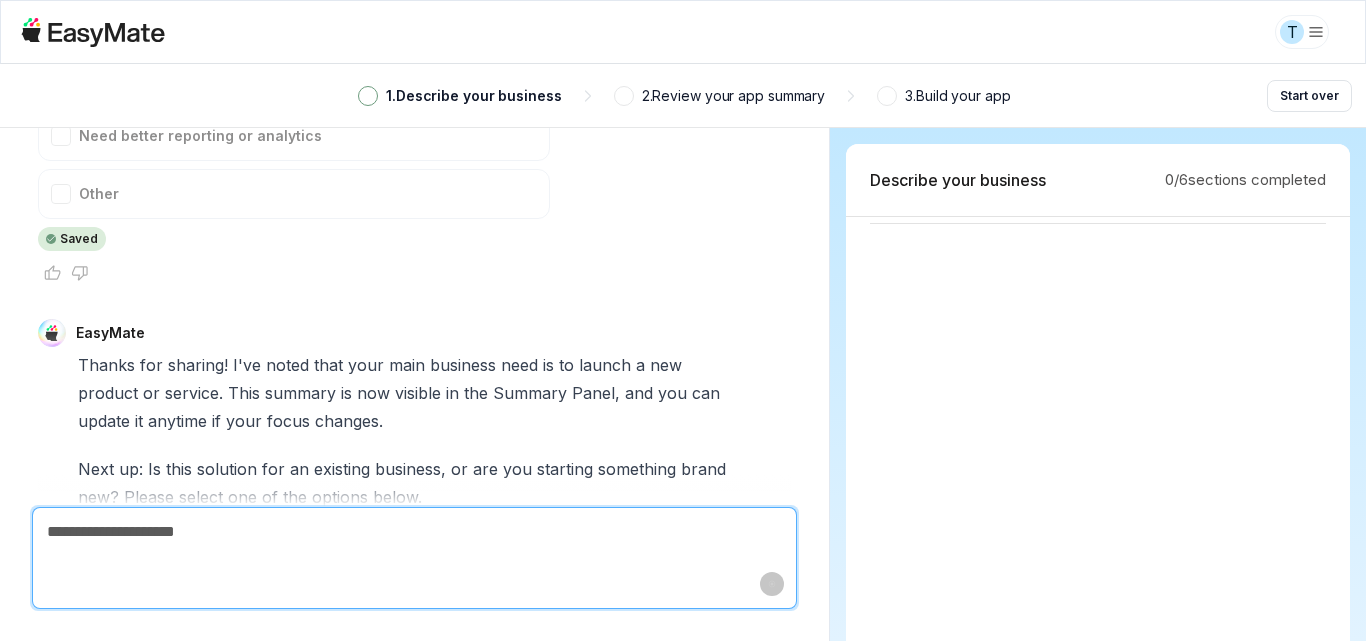 scroll, scrollTop: 1069, scrollLeft: 0, axis: vertical 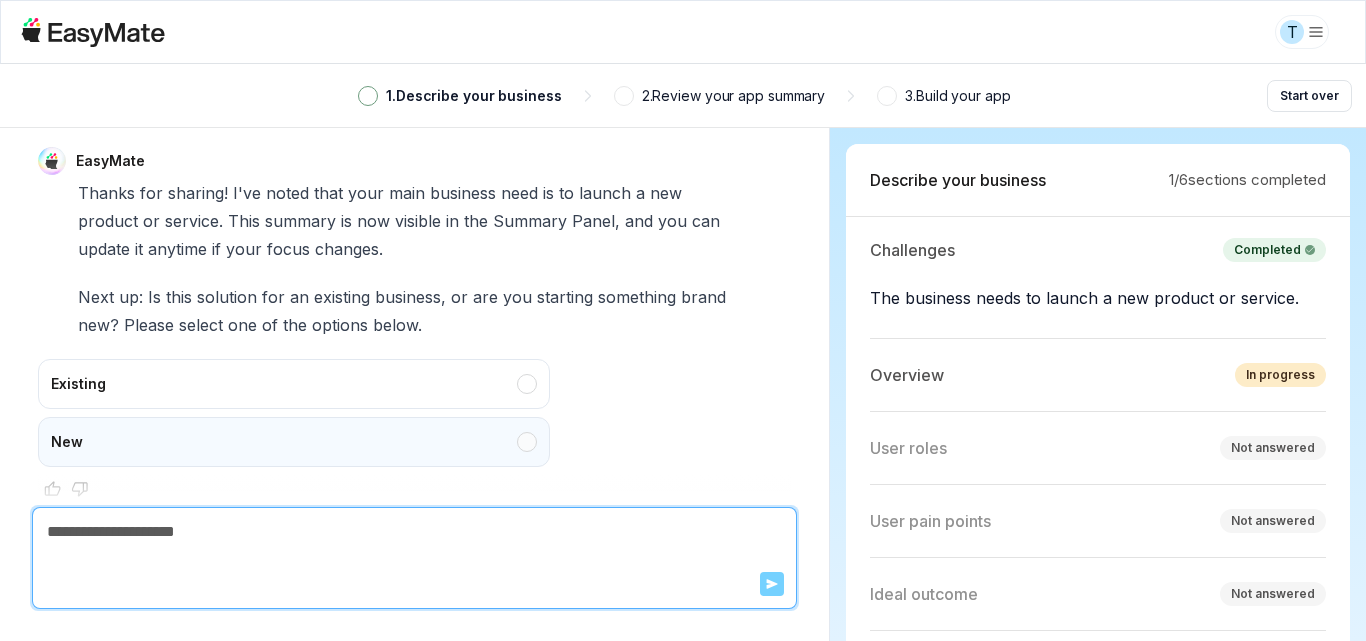 click on "New" at bounding box center (294, 442) 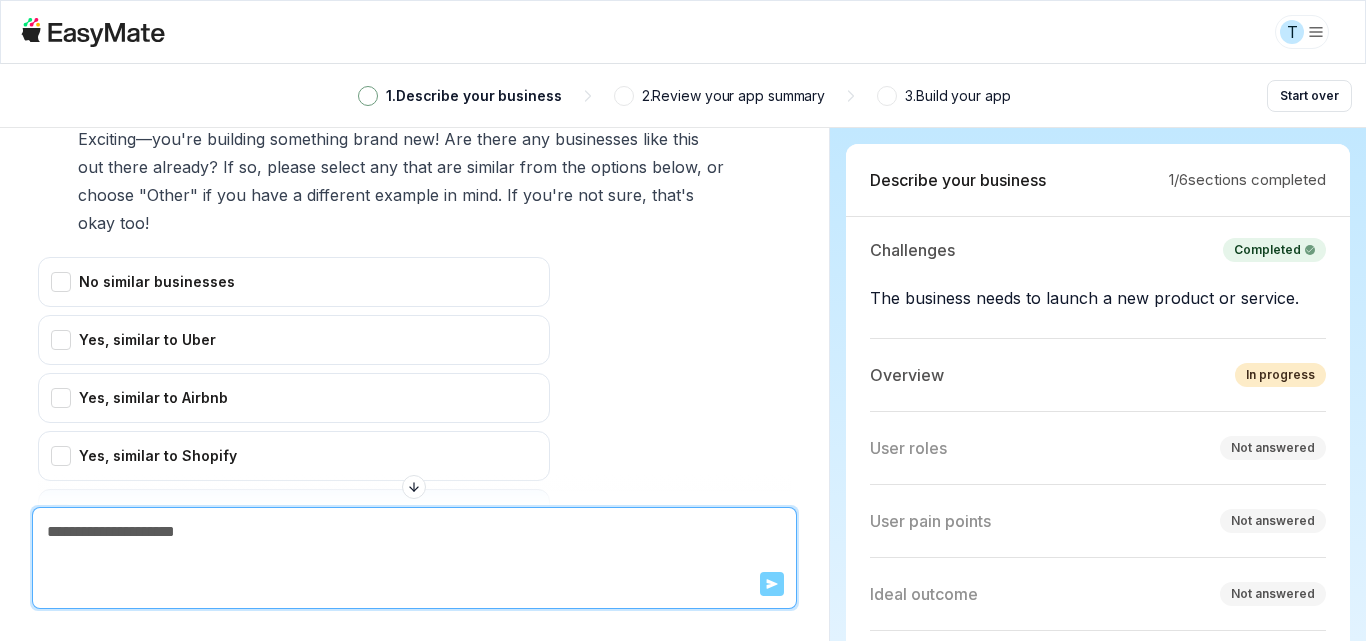 drag, startPoint x: 201, startPoint y: 409, endPoint x: 210, endPoint y: 344, distance: 65.62012 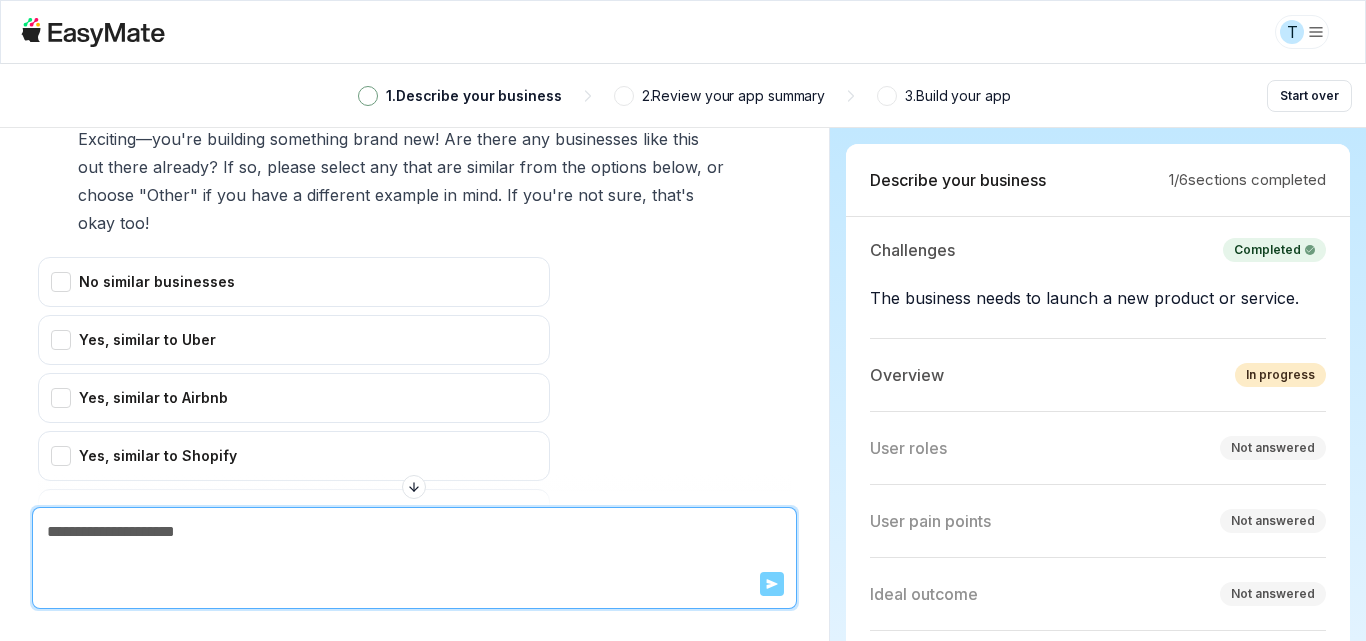 scroll, scrollTop: 1648, scrollLeft: 0, axis: vertical 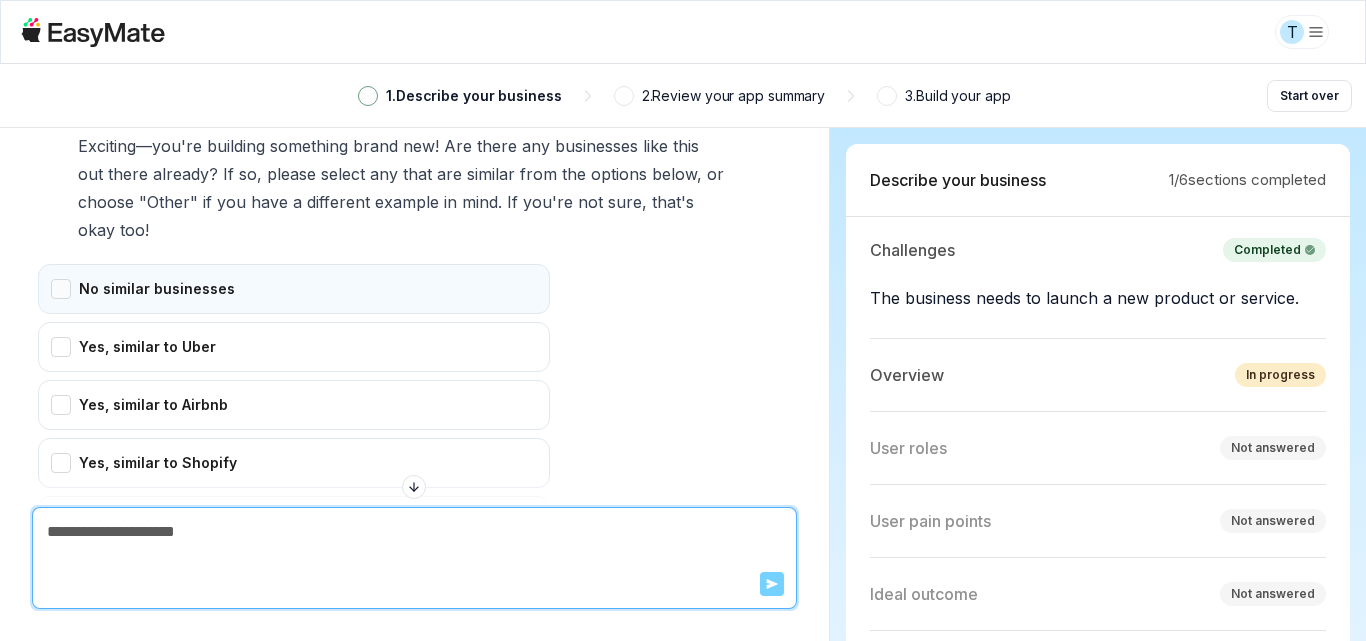 click on "No similar businesses" at bounding box center [294, 289] 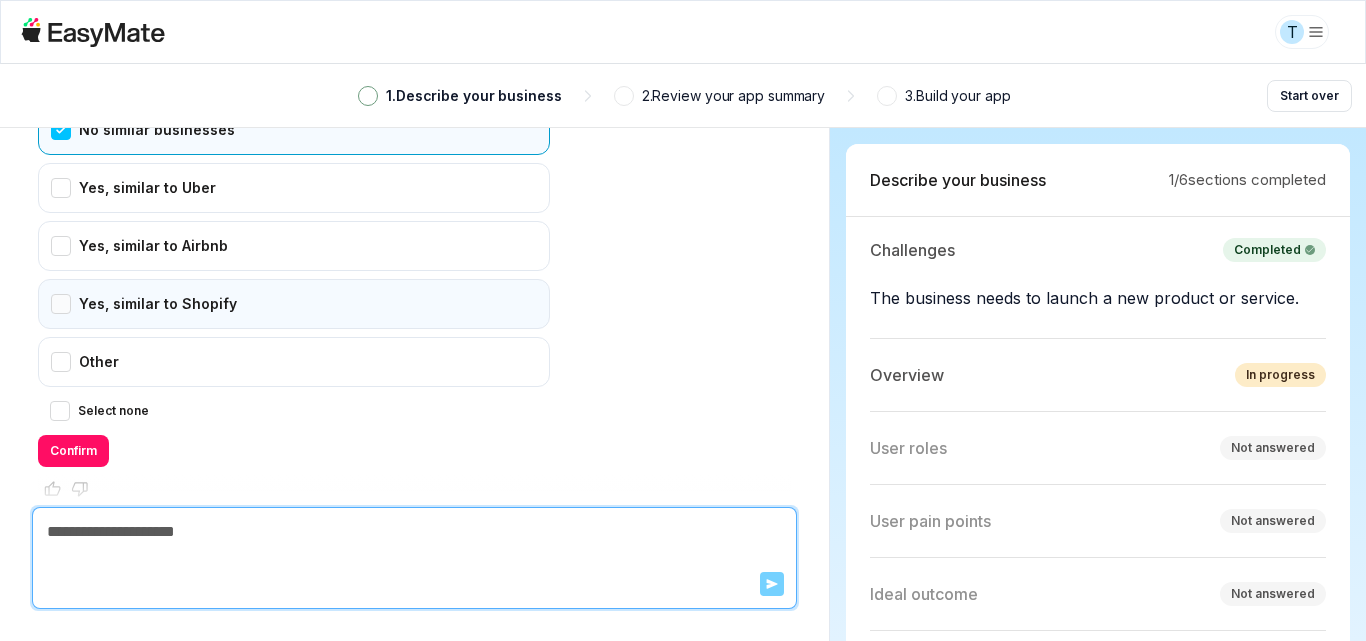 drag, startPoint x: 180, startPoint y: 181, endPoint x: 168, endPoint y: 295, distance: 114.62984 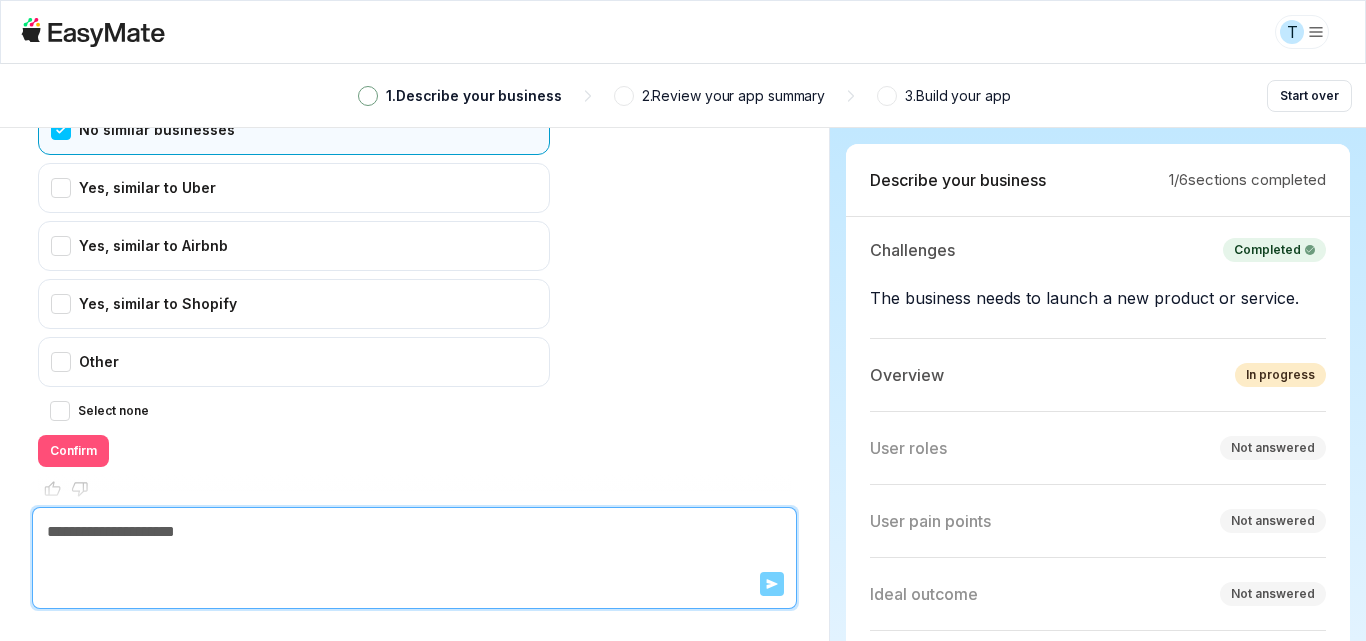 click on "Confirm" at bounding box center (73, 451) 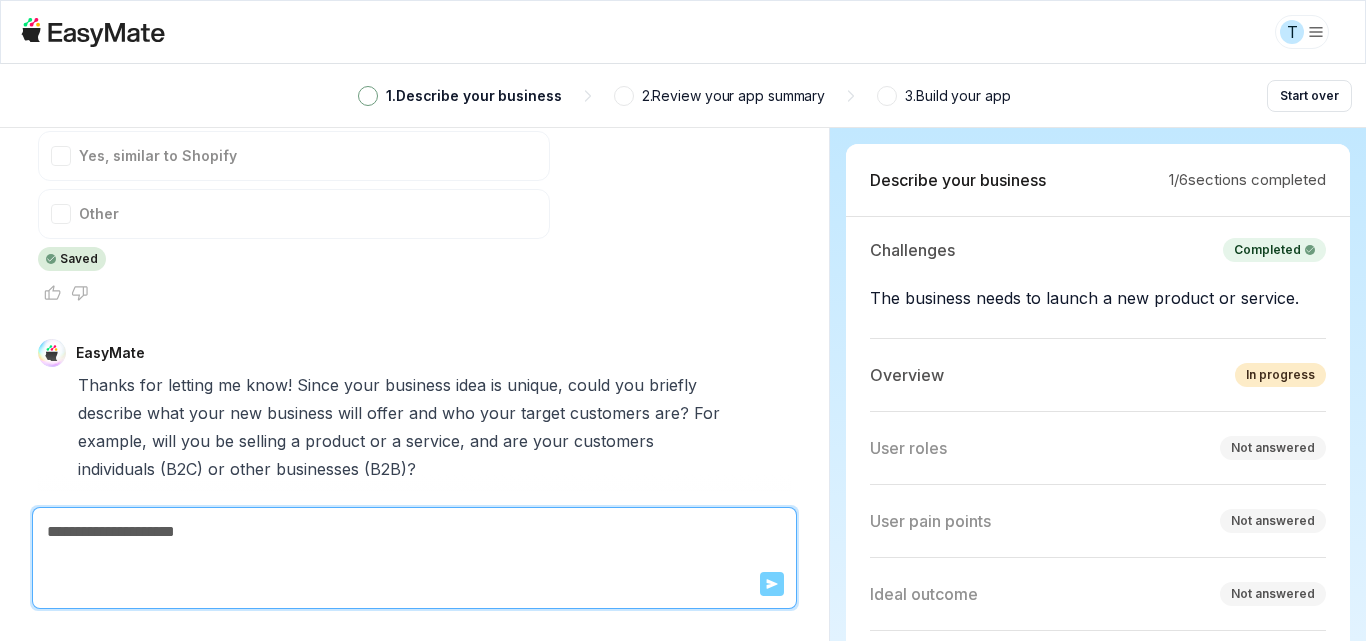 scroll, scrollTop: 1991, scrollLeft: 0, axis: vertical 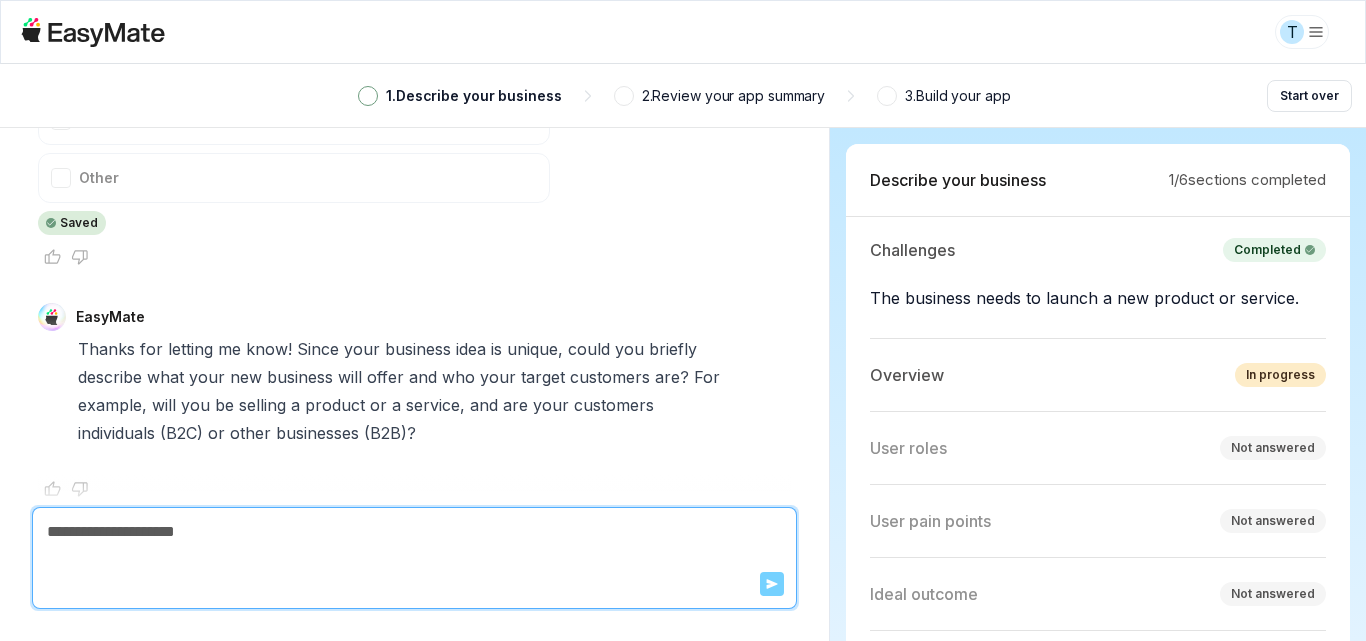 click at bounding box center (414, 532) 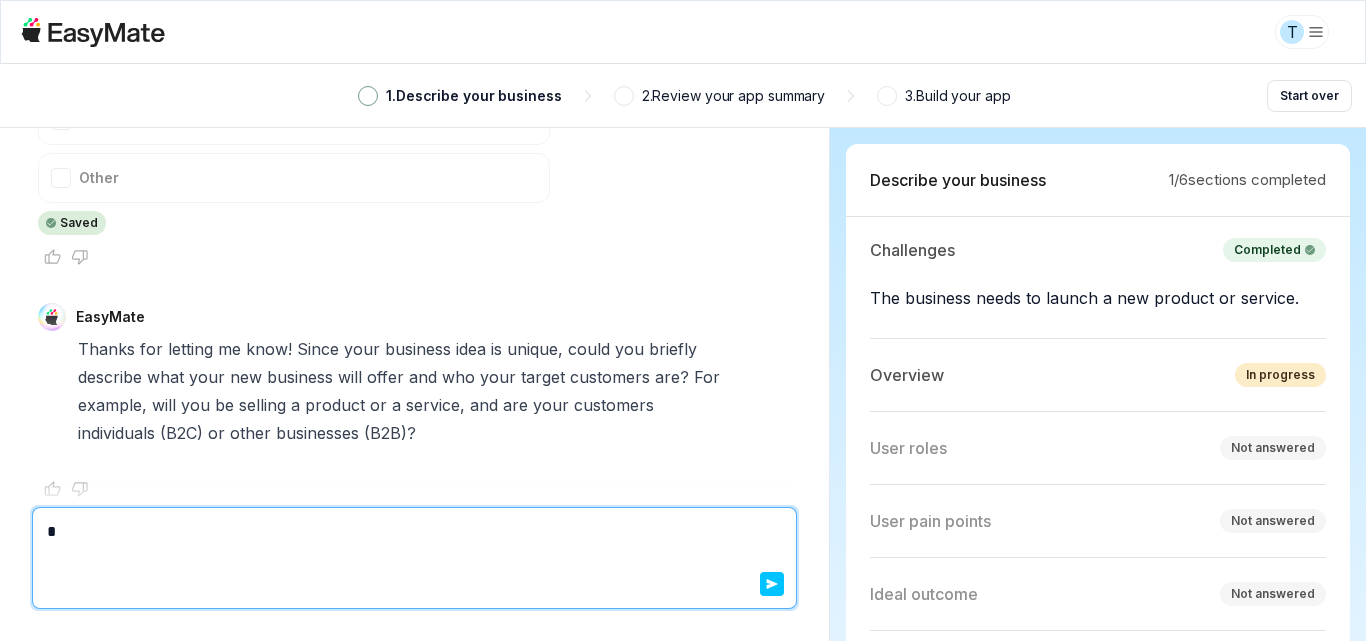 type on "*" 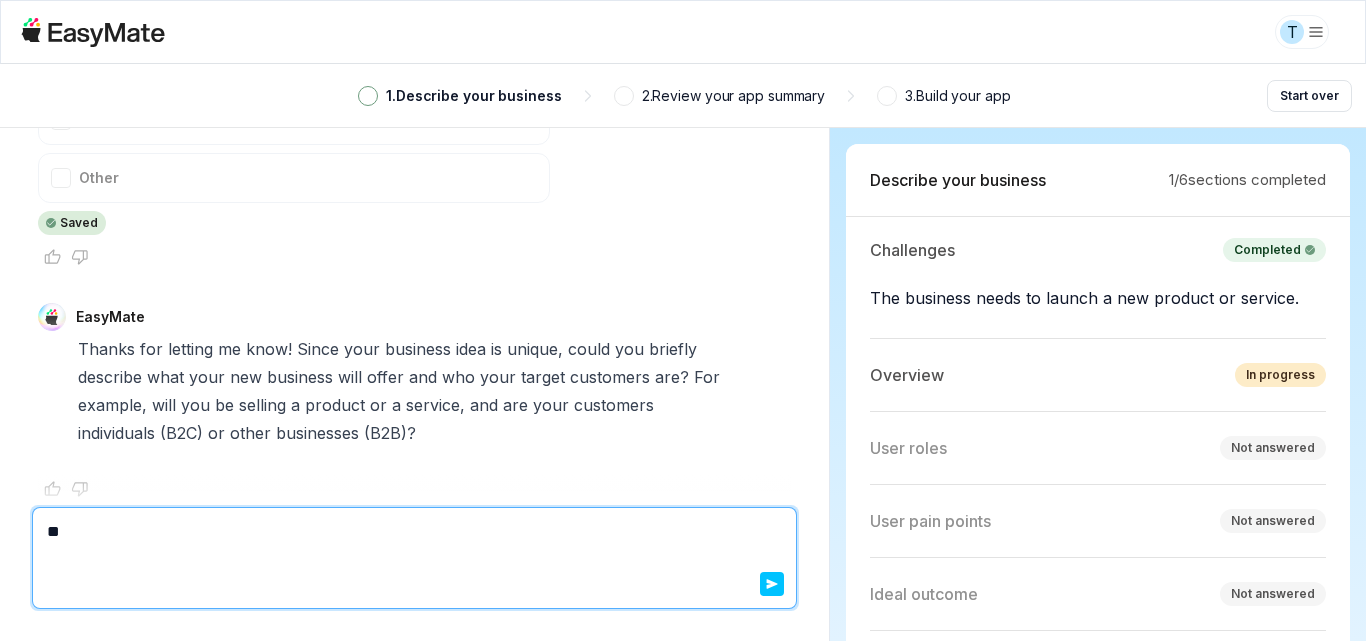 type on "*" 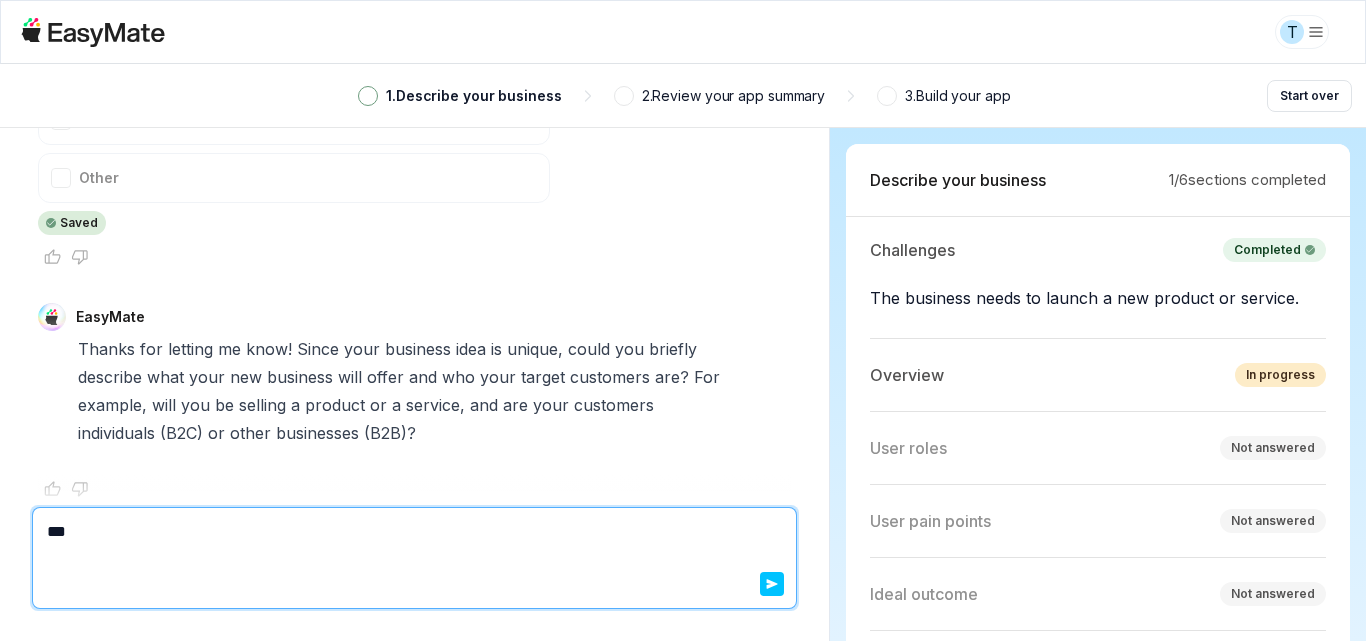 type 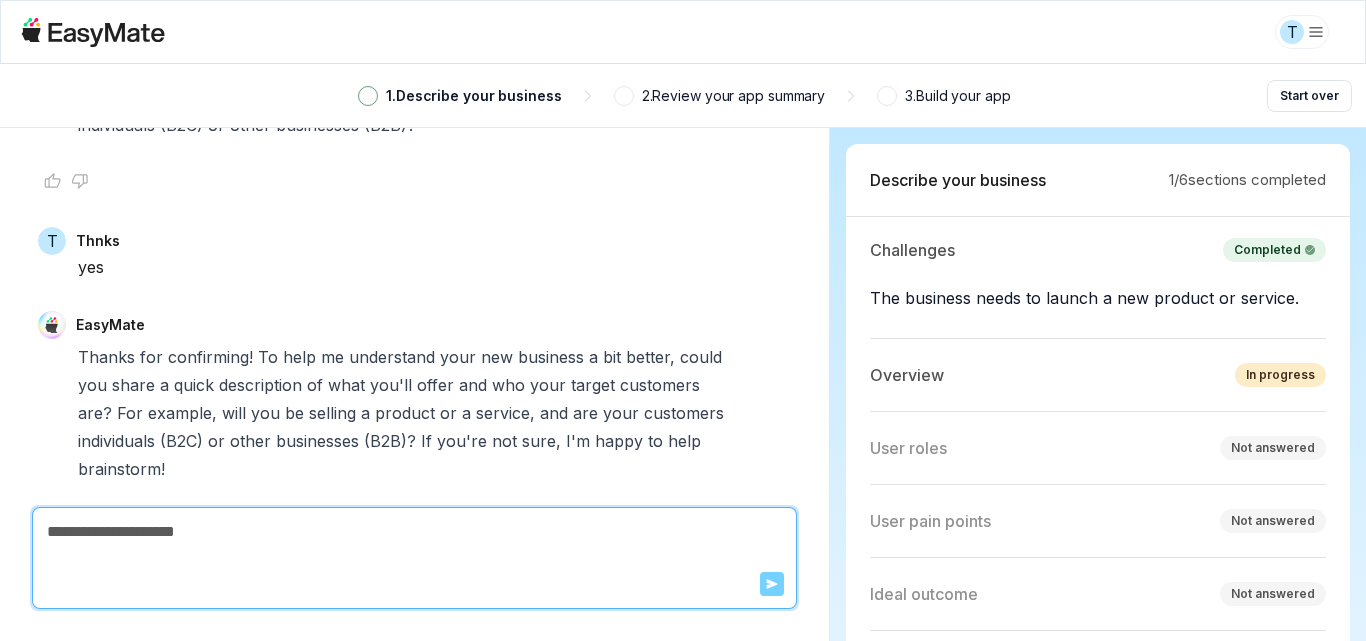 scroll, scrollTop: 2335, scrollLeft: 0, axis: vertical 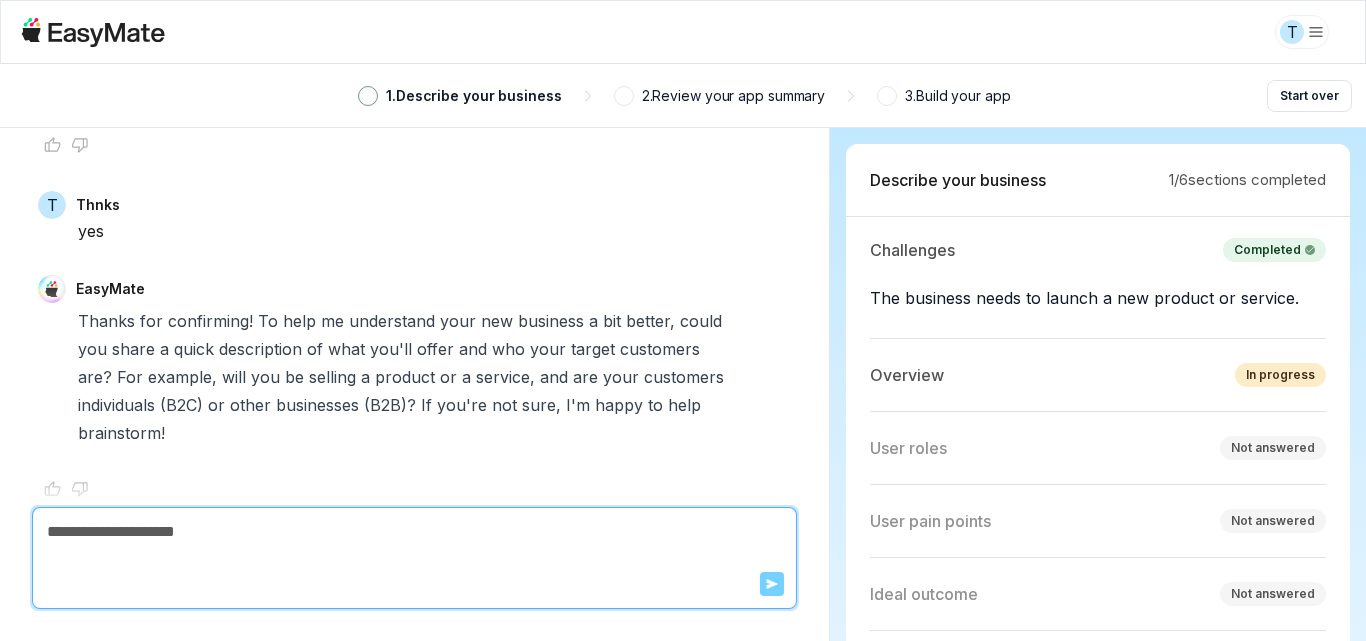 click on "Send" at bounding box center (414, 558) 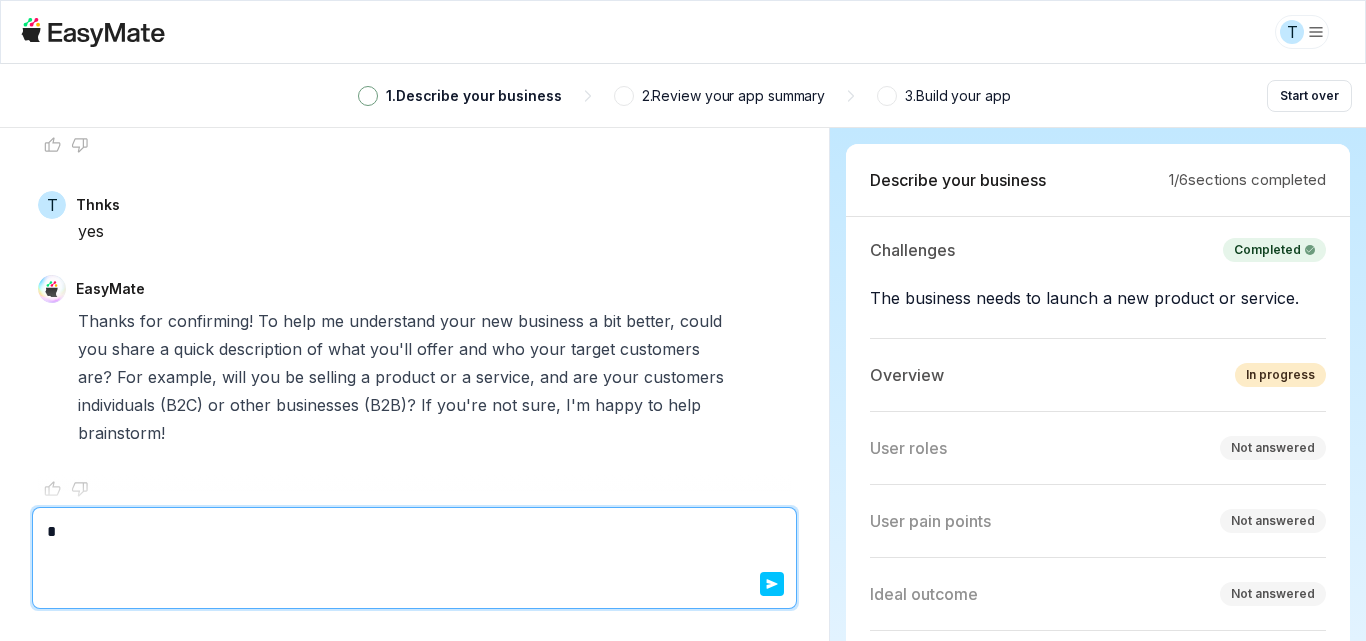 type on "*" 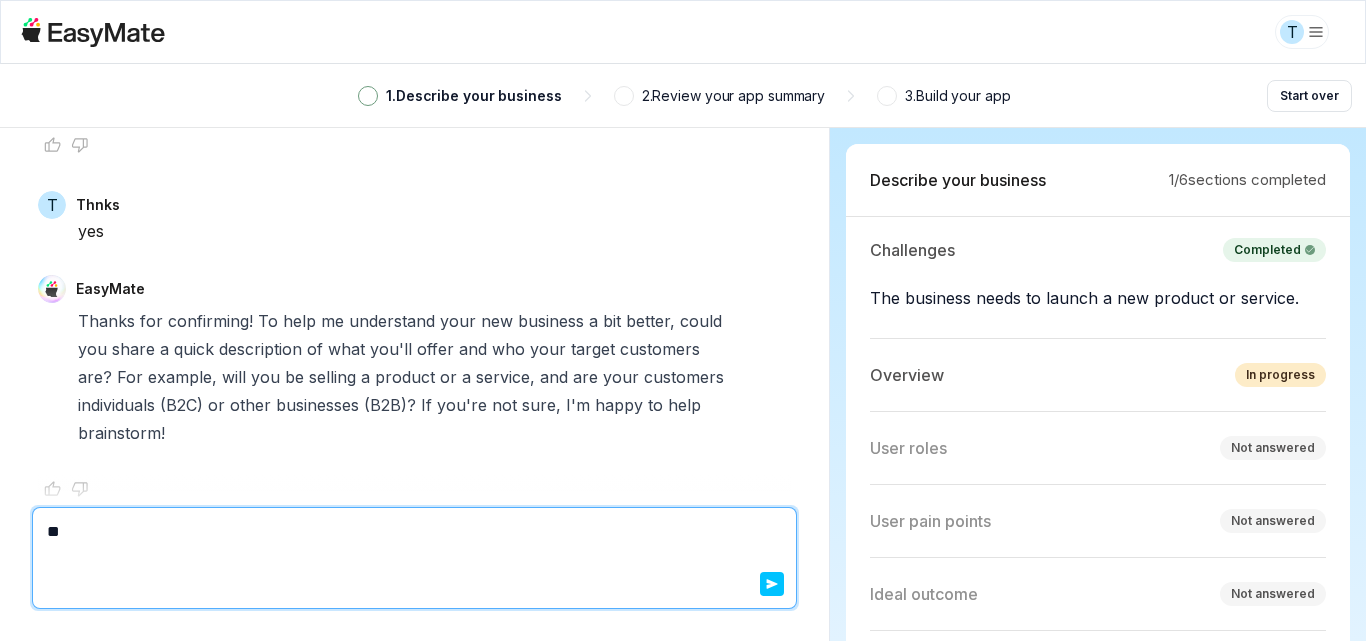 type on "*" 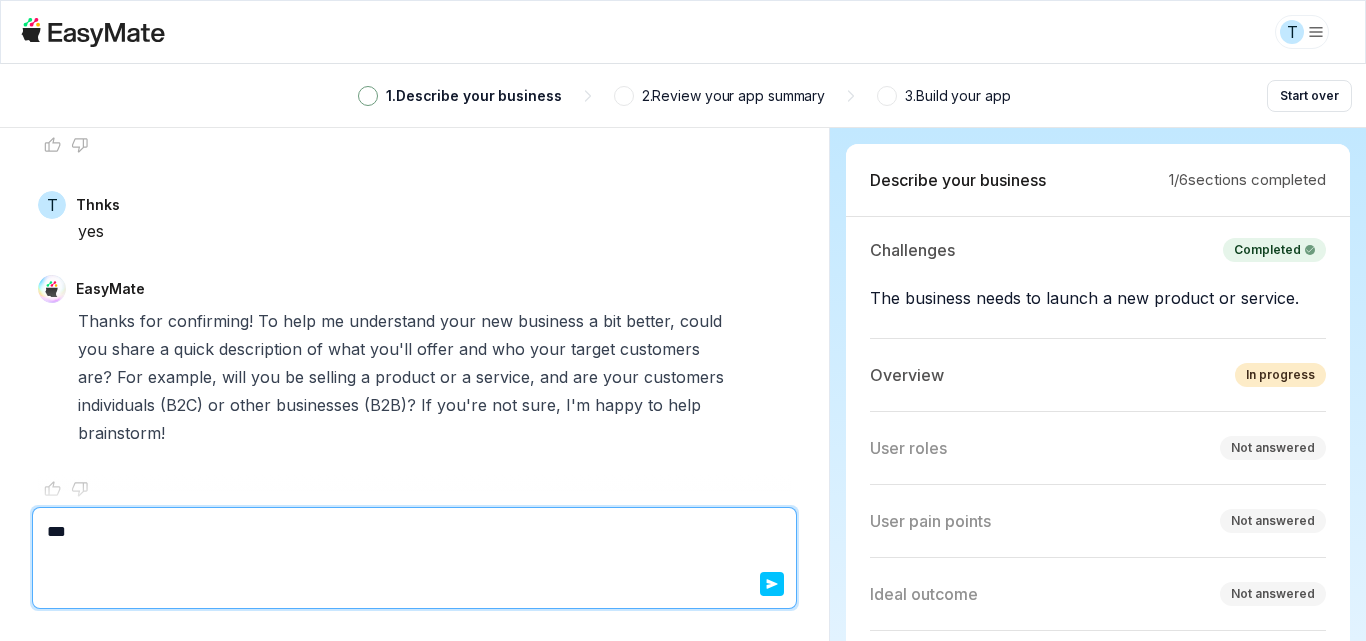 type on "****" 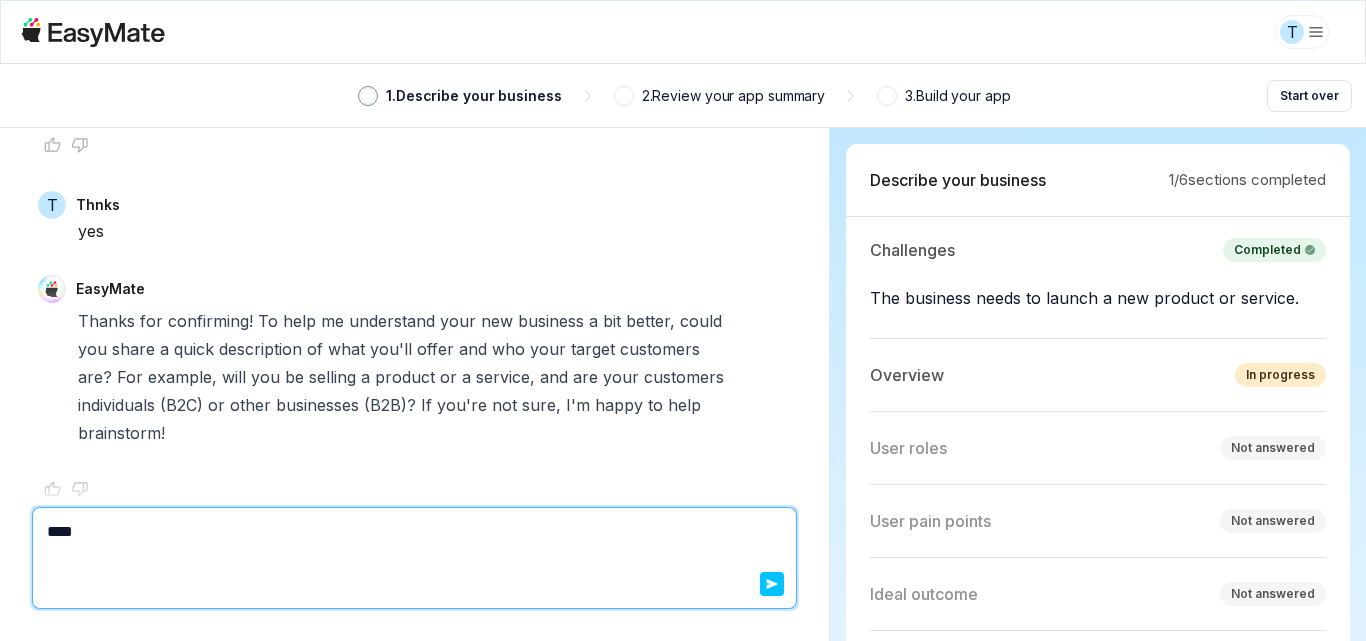 type on "*" 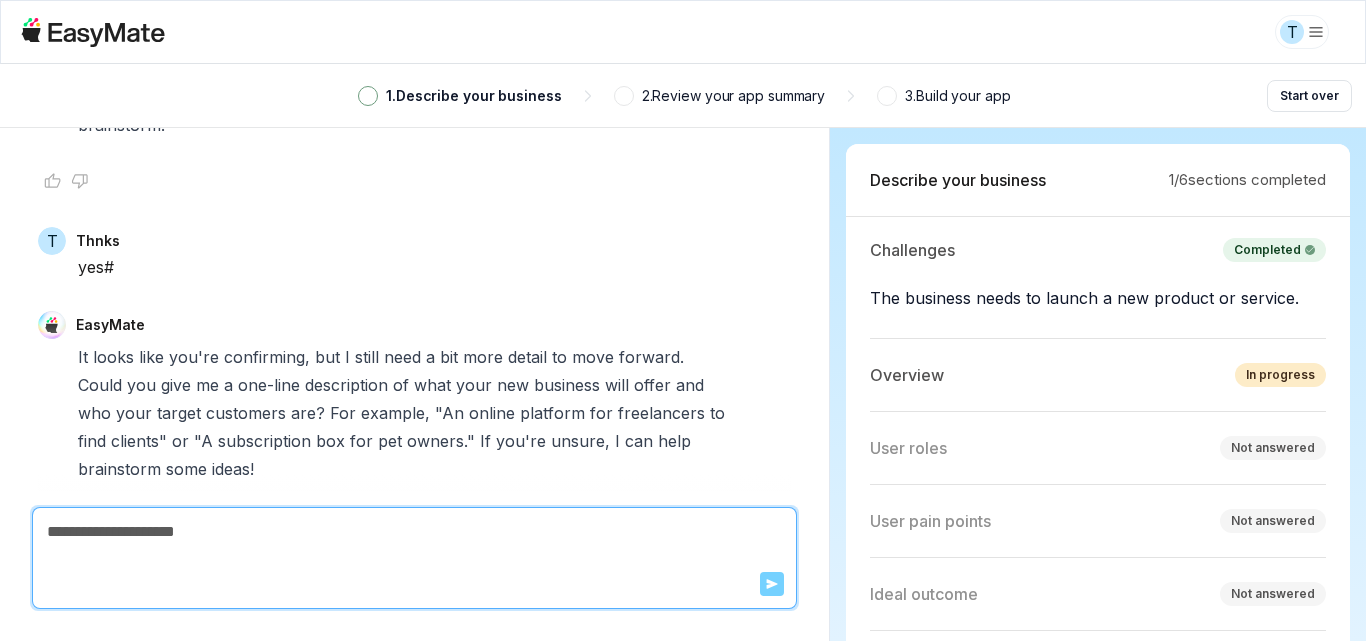 scroll, scrollTop: 2679, scrollLeft: 0, axis: vertical 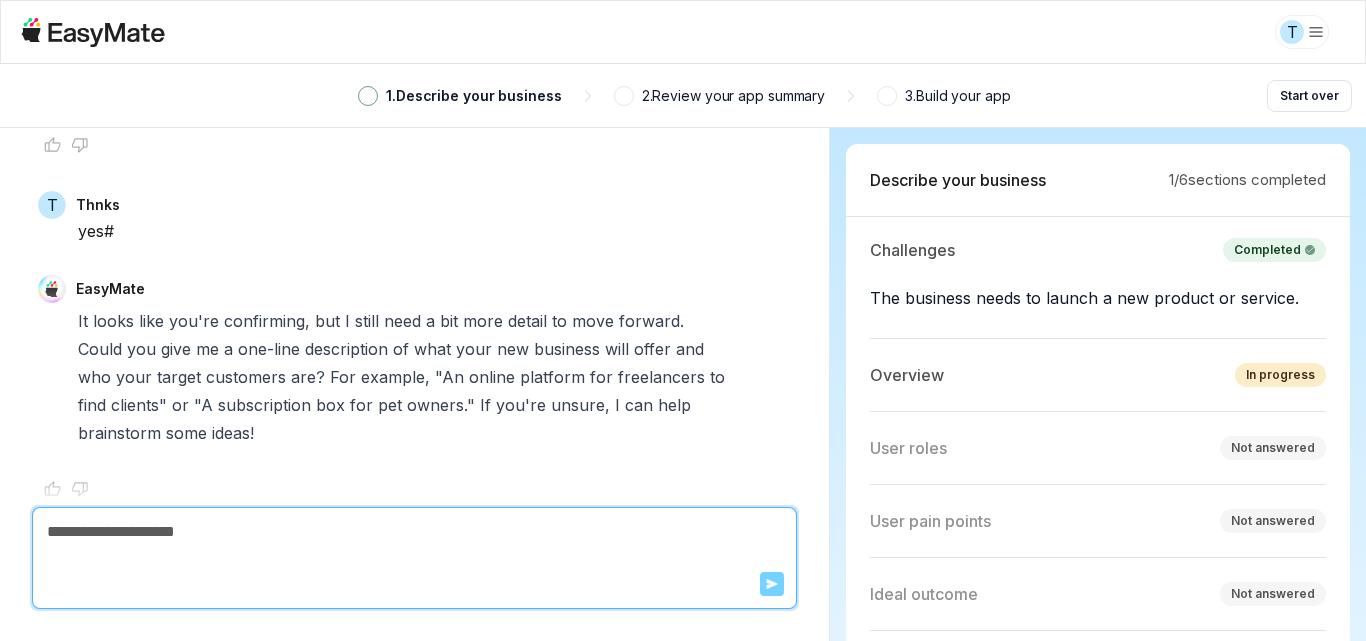click at bounding box center [414, 532] 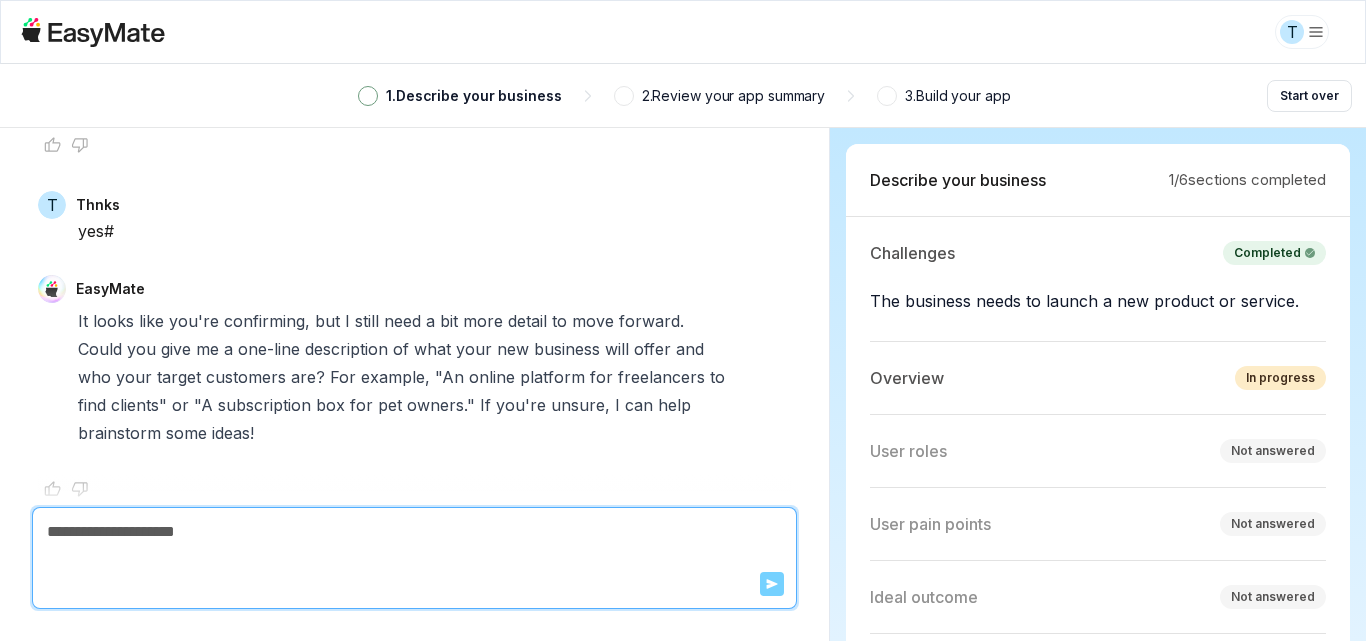 drag, startPoint x: 1013, startPoint y: 385, endPoint x: 983, endPoint y: 185, distance: 202.23749 